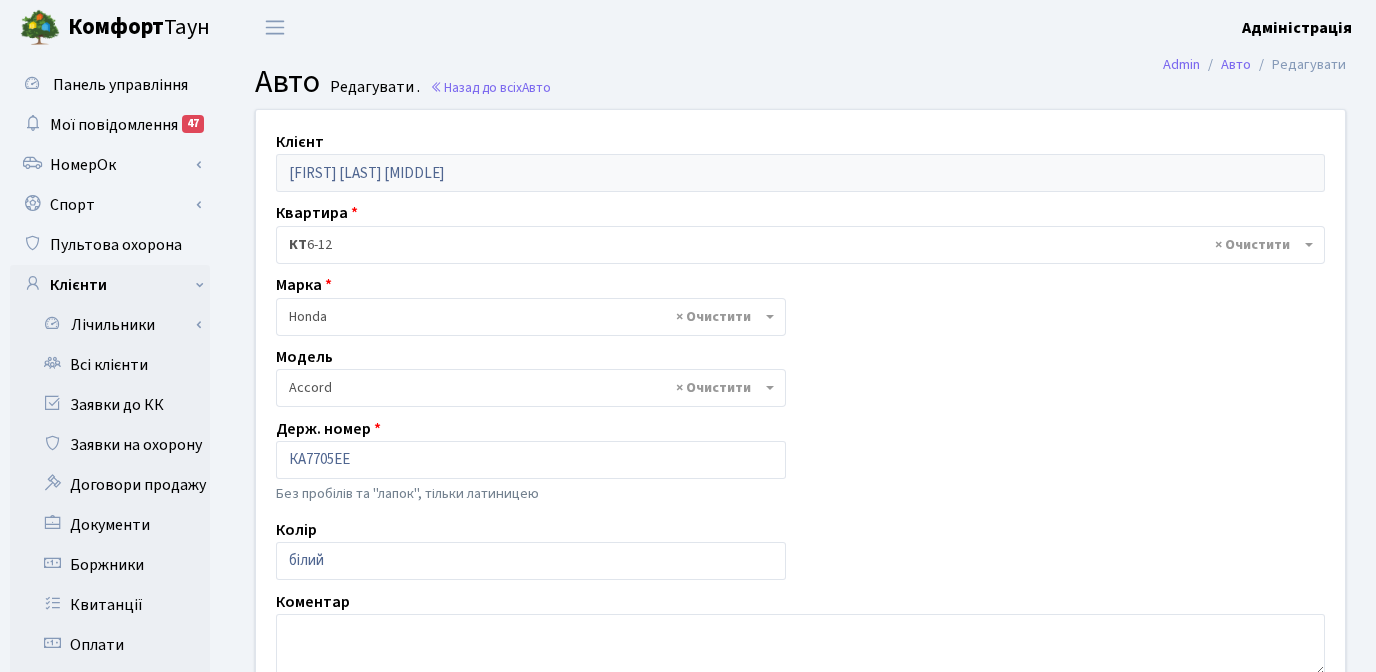 select on "885" 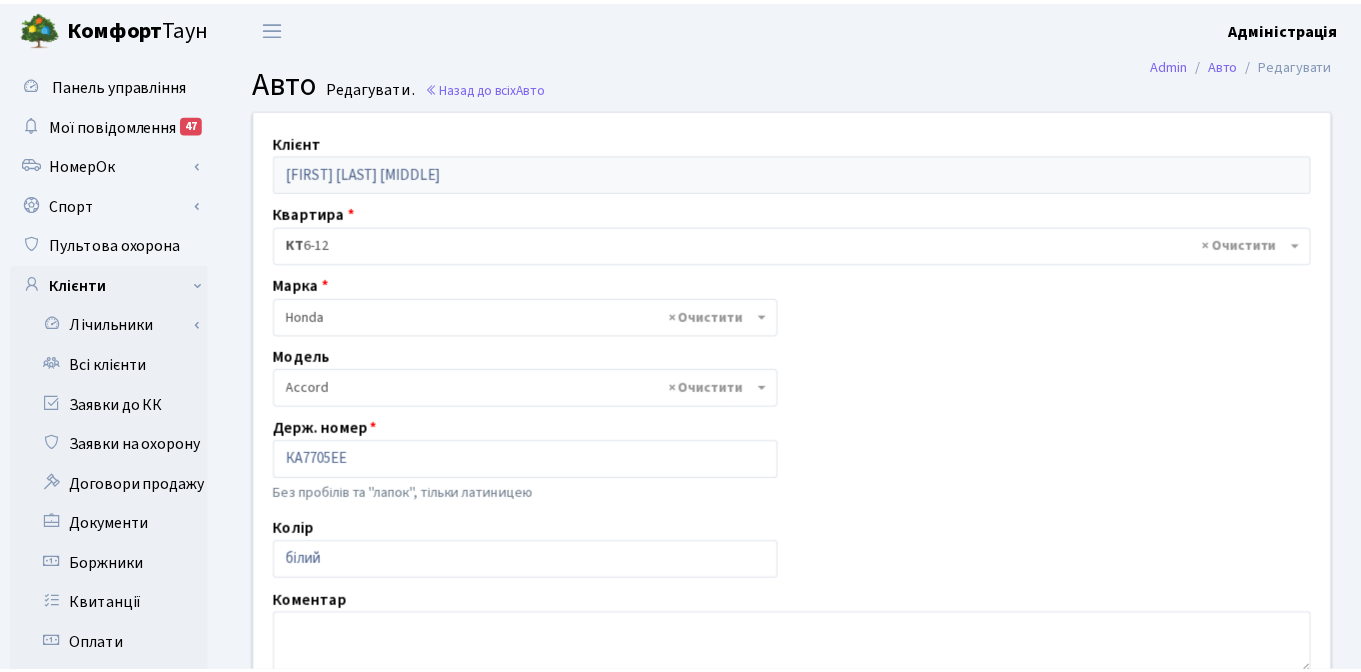 scroll, scrollTop: 0, scrollLeft: 0, axis: both 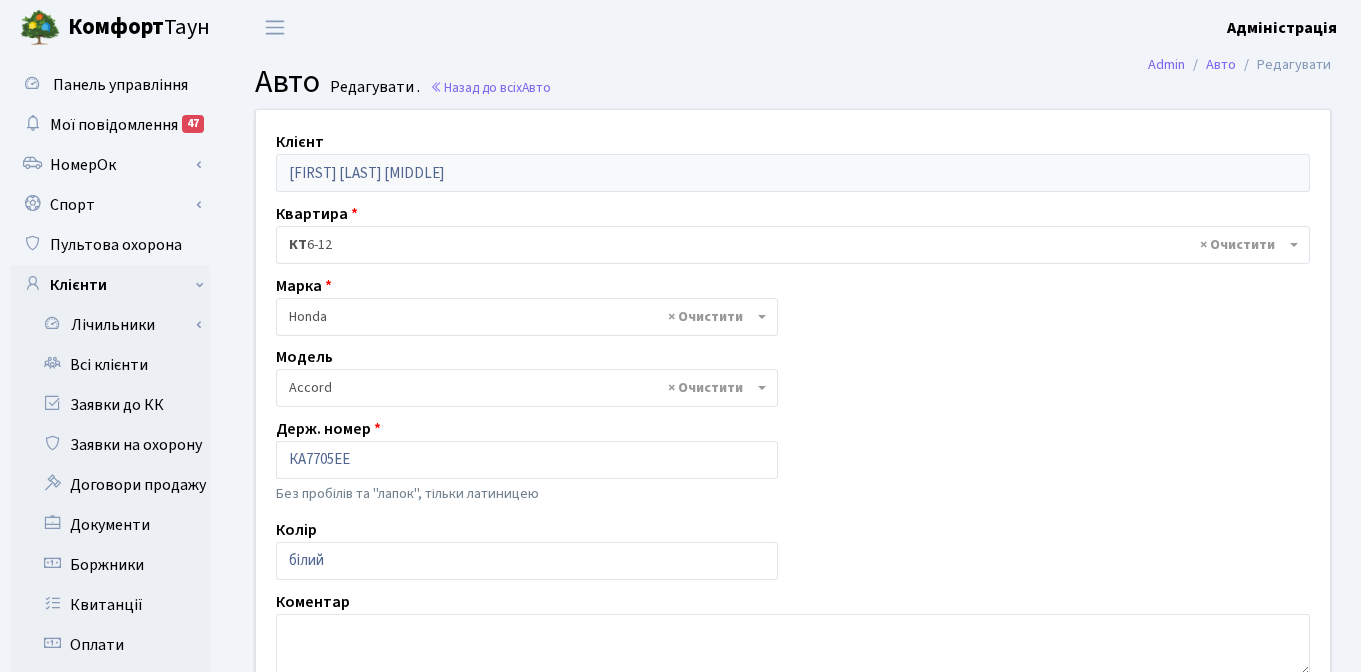 click on "Комфорт  Таун
Адміністрація
Мій обліковий запис
Вийти" at bounding box center (680, 27) 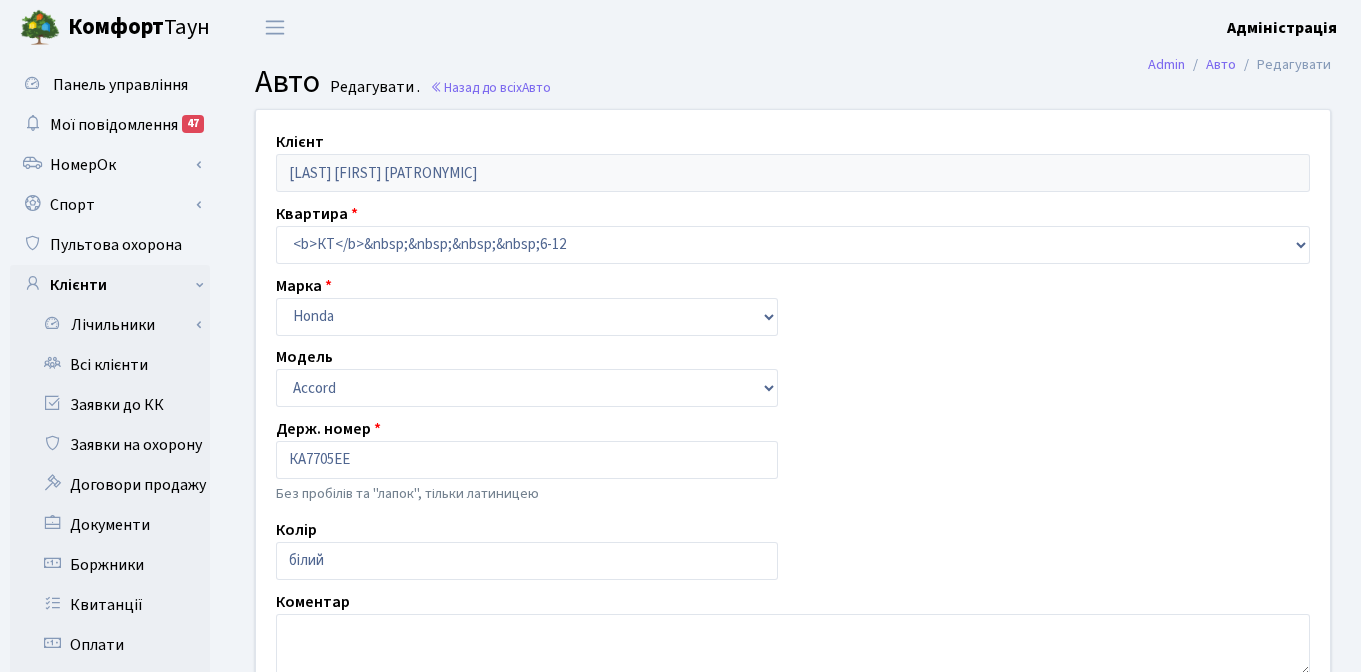 select on "885" 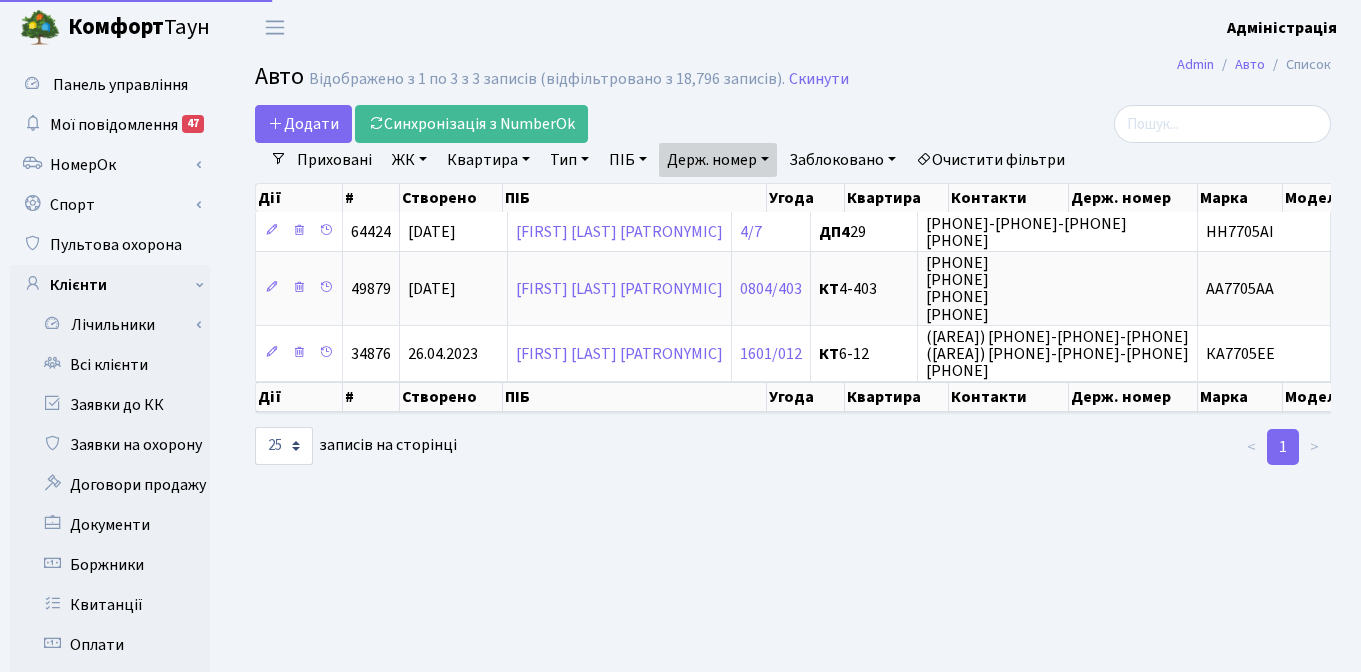 select on "25" 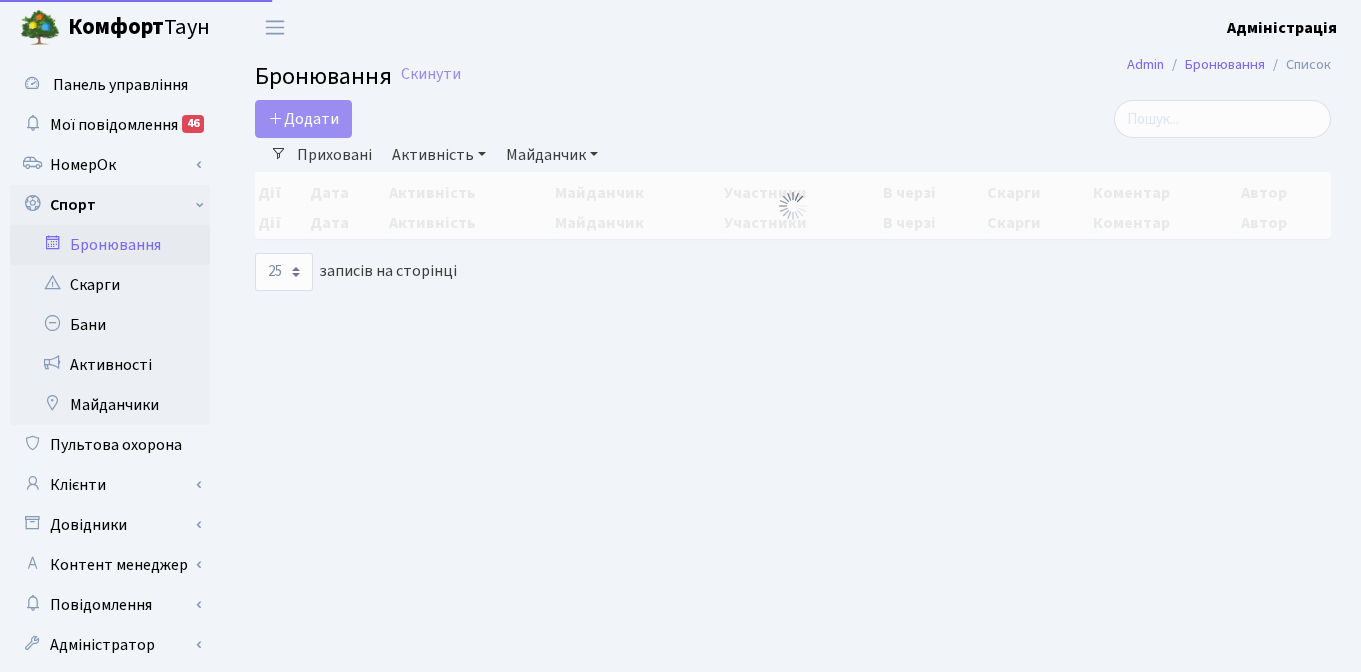 select on "25" 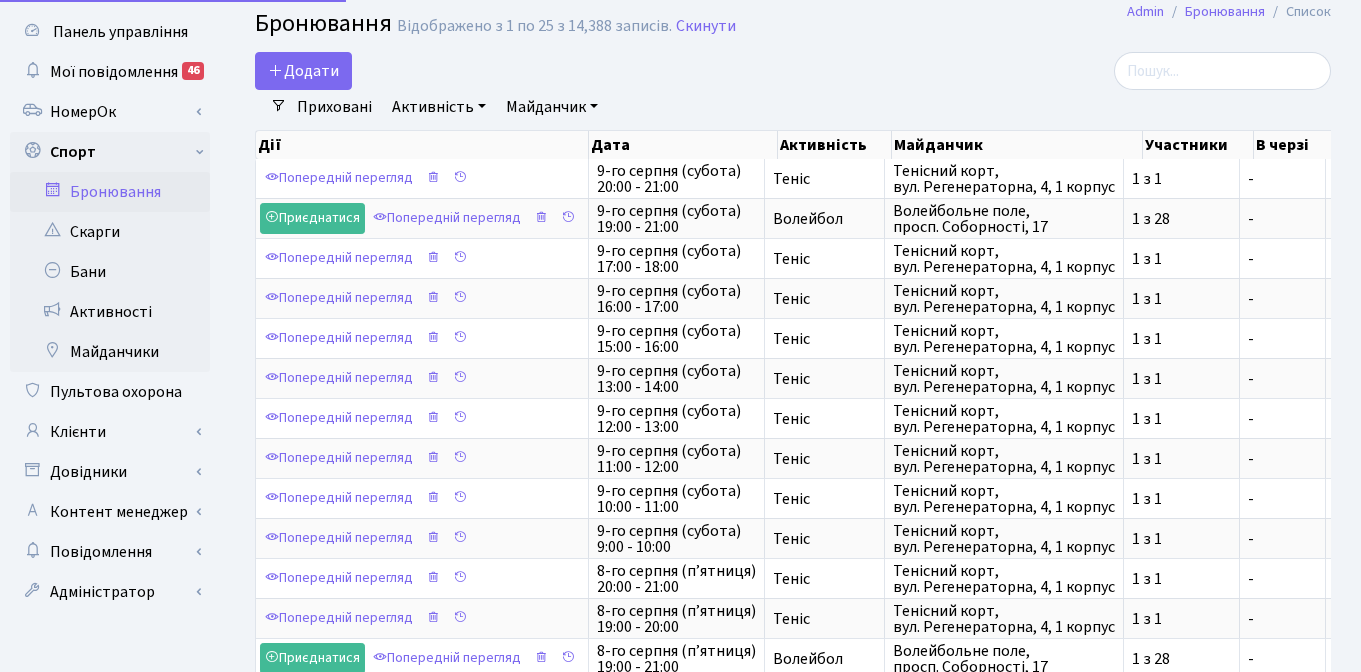 scroll, scrollTop: 53, scrollLeft: 0, axis: vertical 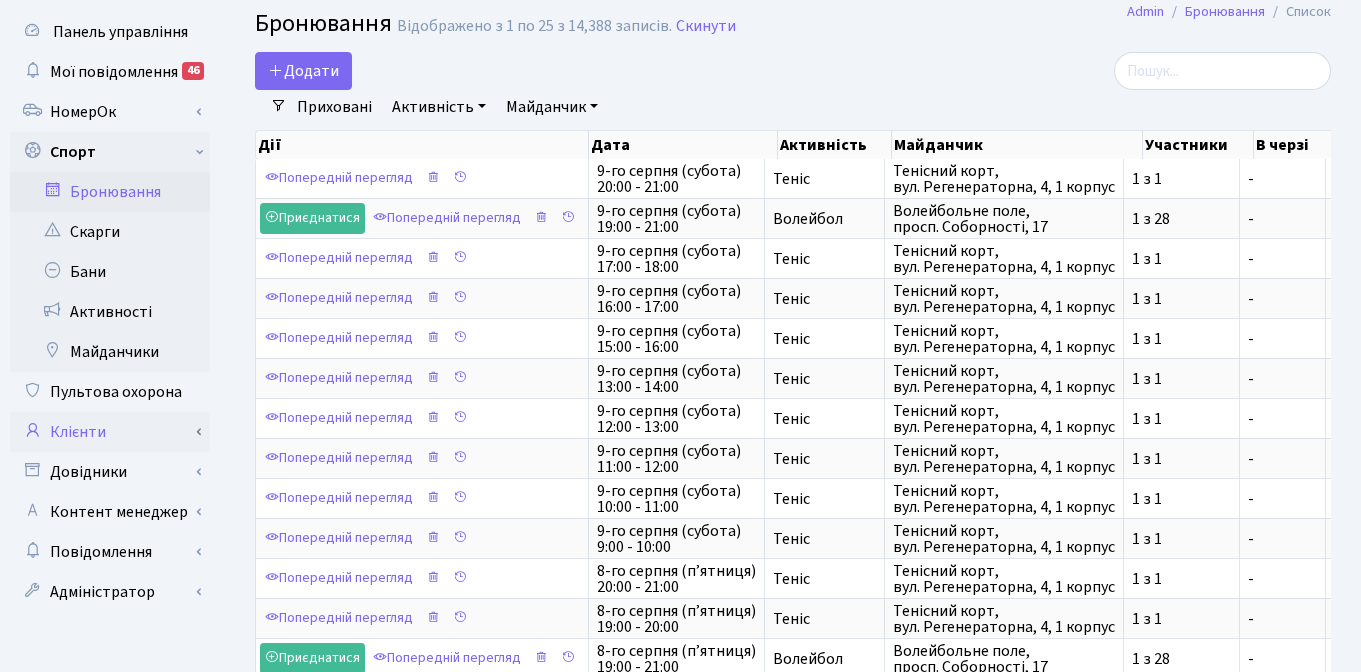 click on "Клієнти" at bounding box center (110, 432) 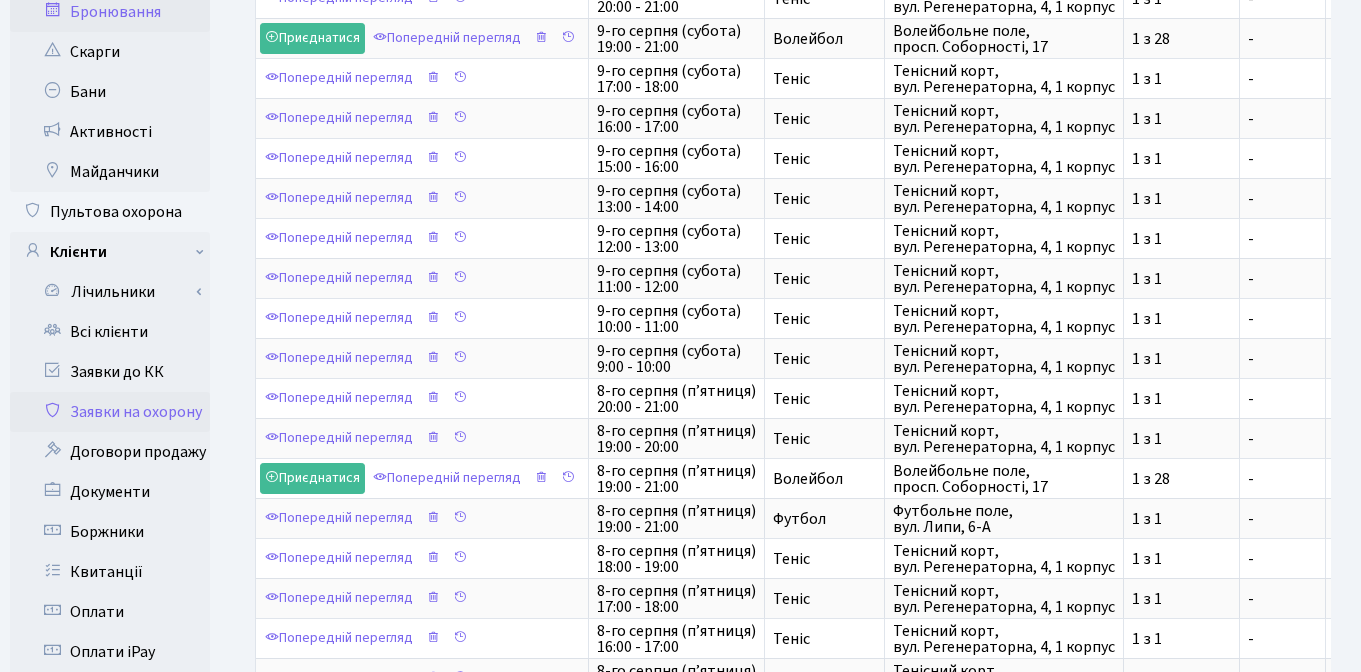 scroll, scrollTop: 234, scrollLeft: 0, axis: vertical 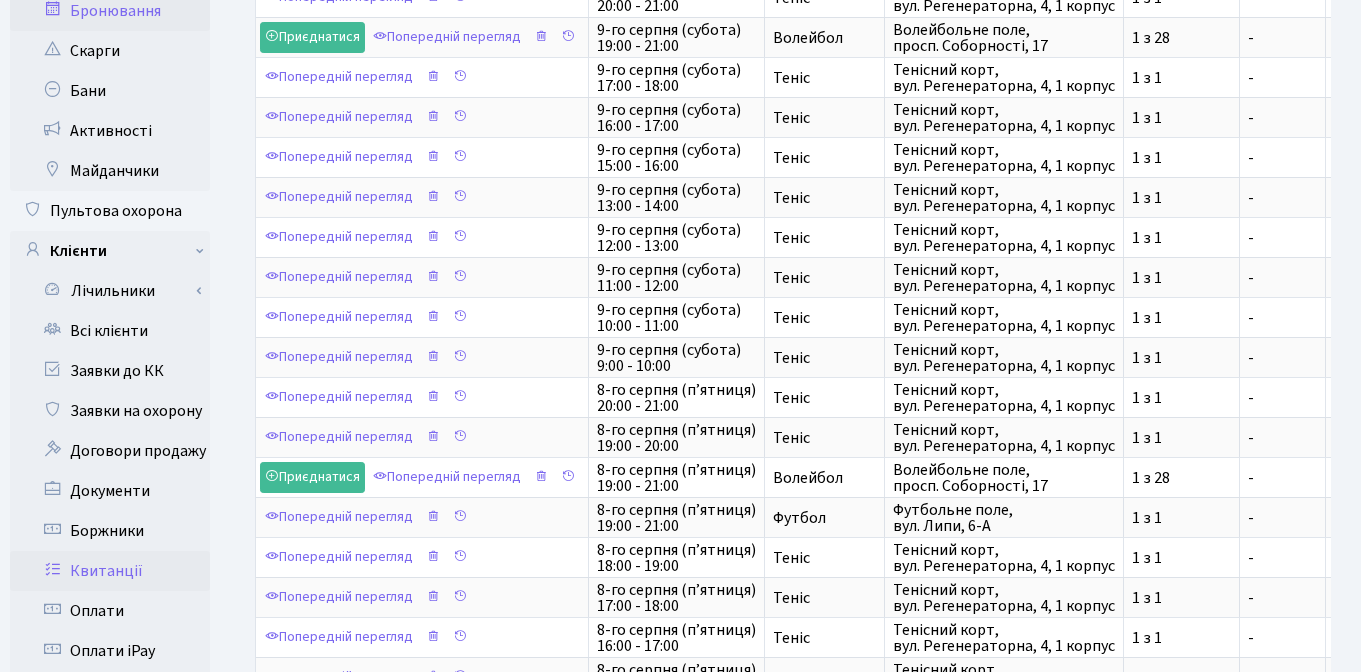click on "Квитанції" at bounding box center [110, 571] 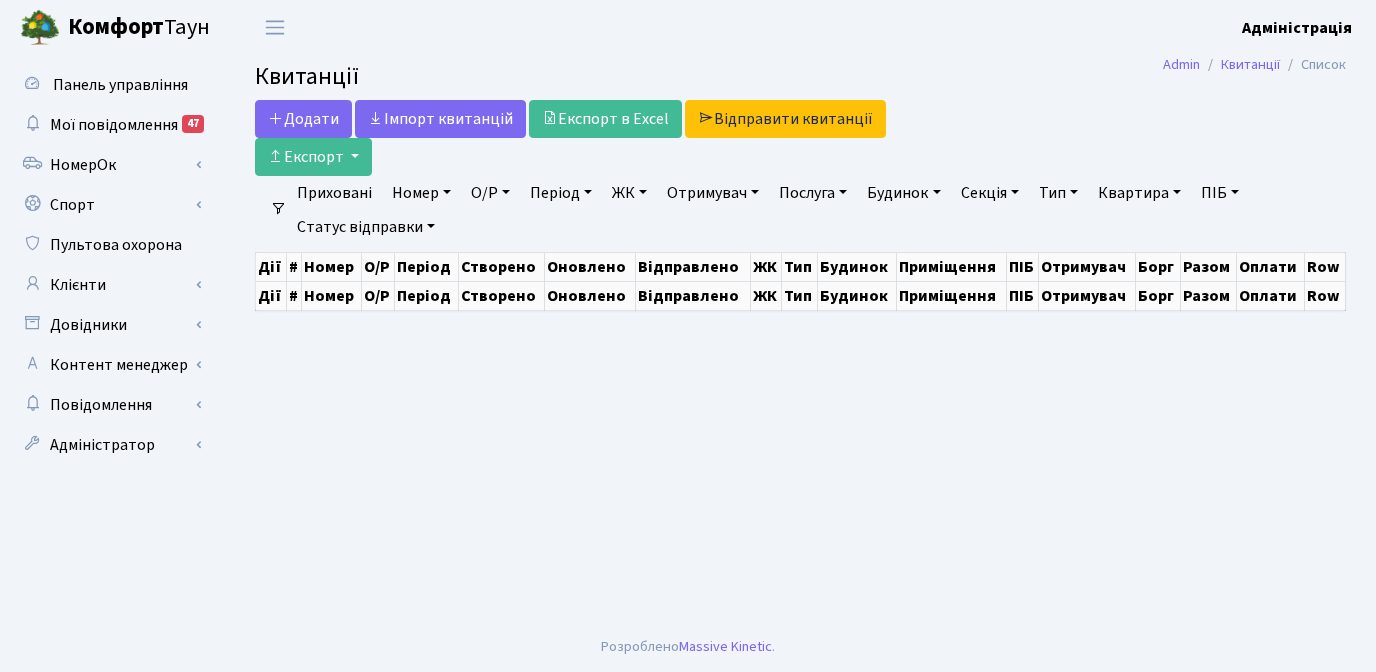 scroll, scrollTop: 0, scrollLeft: 0, axis: both 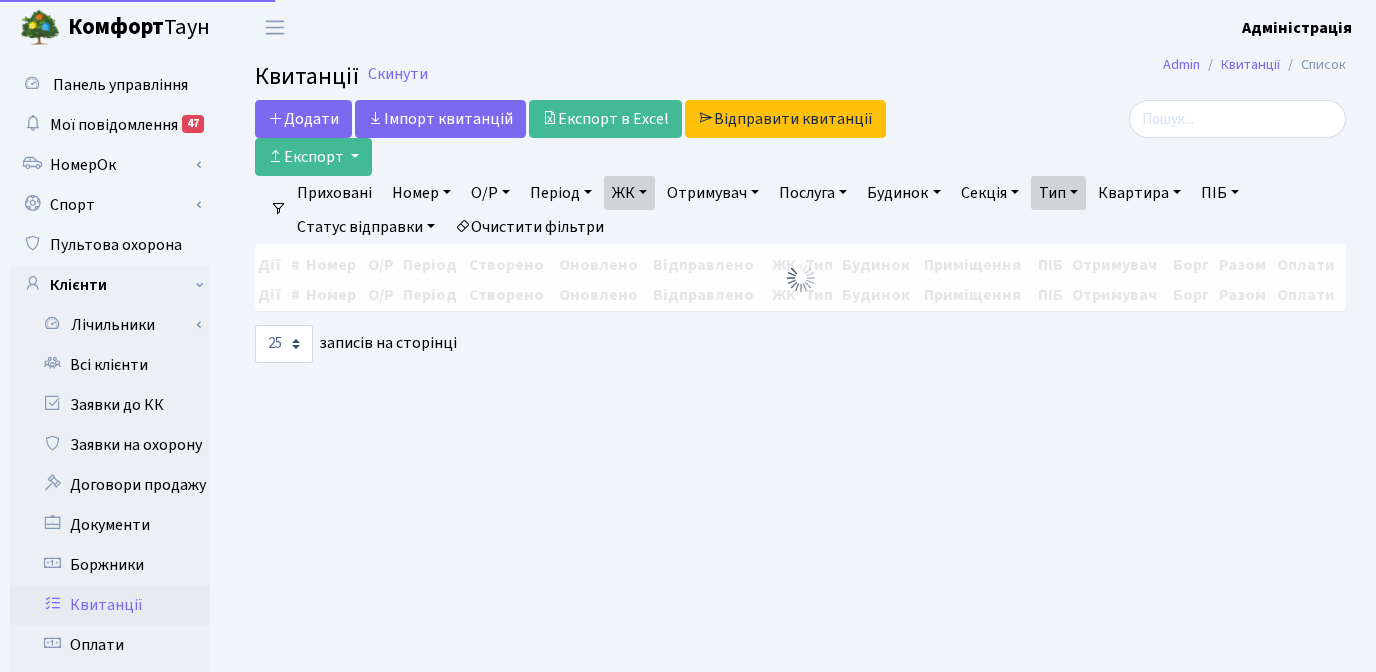 select on "25" 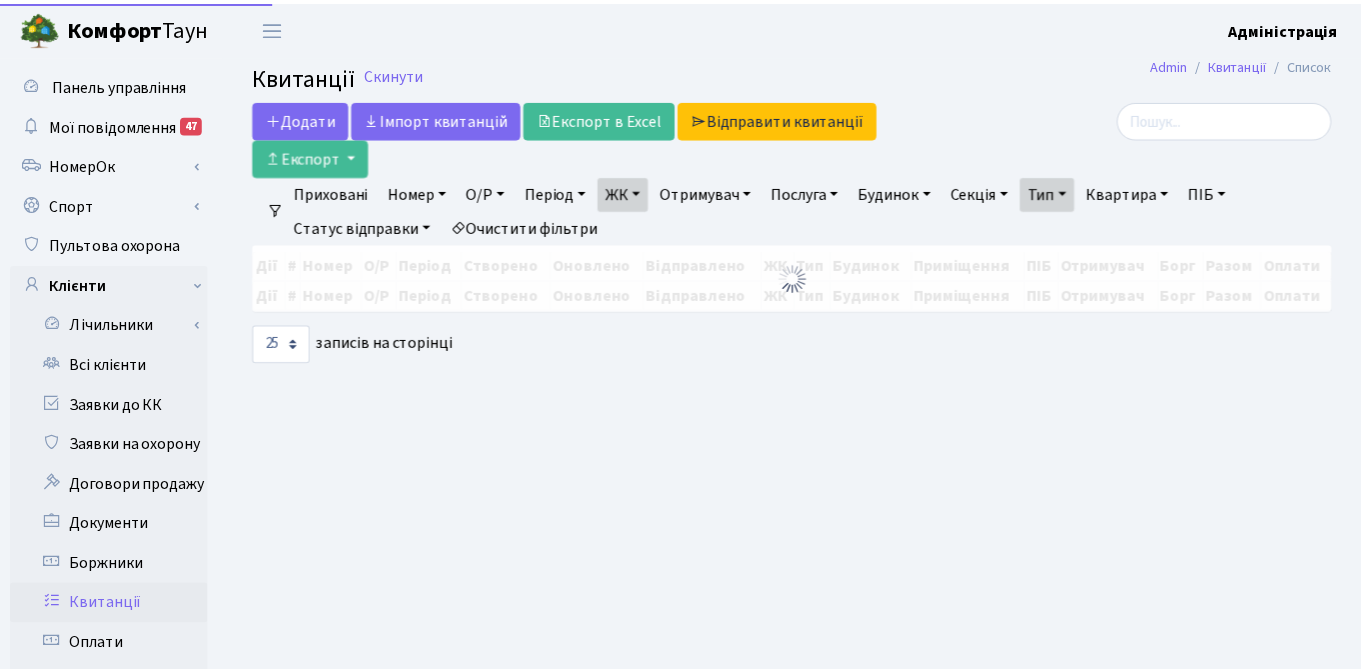 scroll, scrollTop: 0, scrollLeft: 0, axis: both 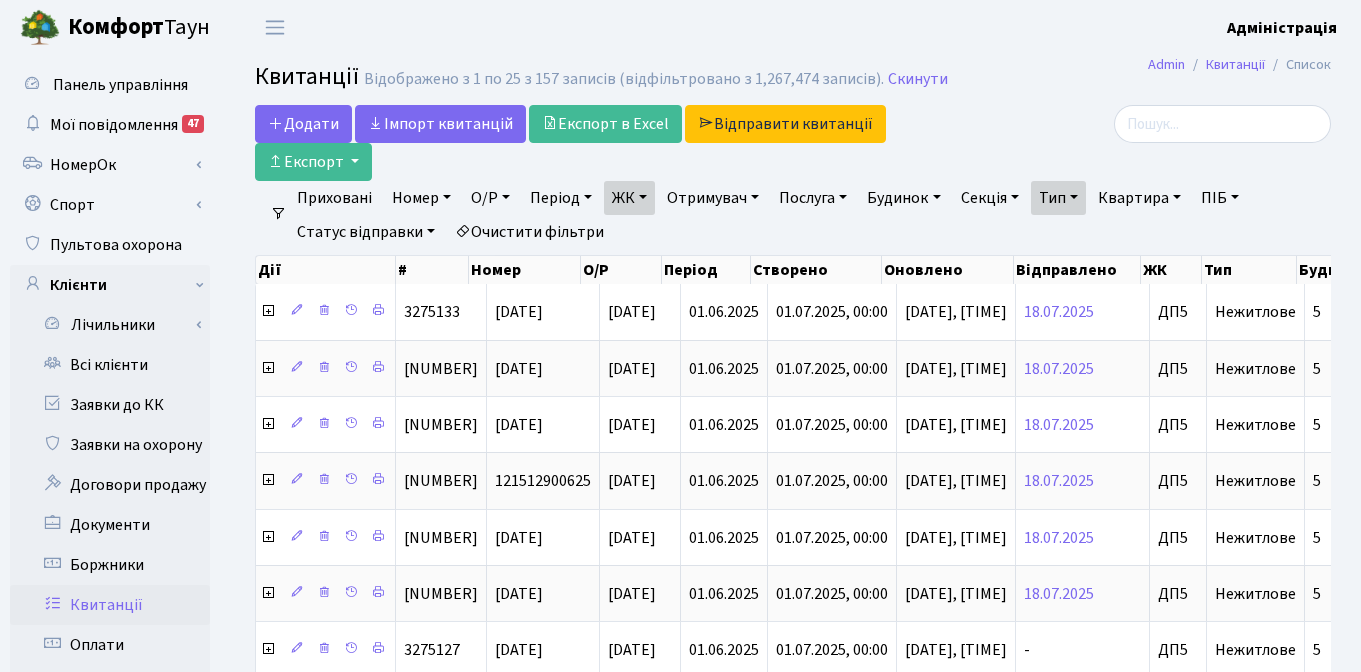 click on "Очистити фільтри" at bounding box center [529, 232] 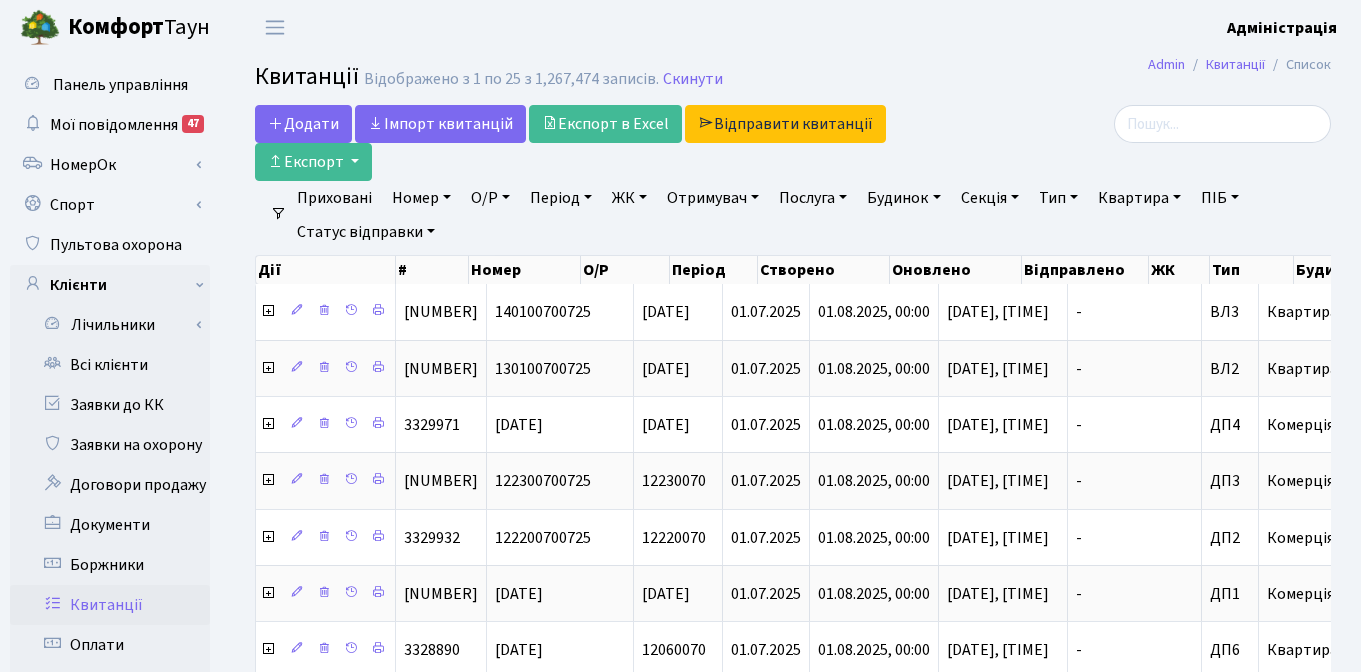 click on "Приховані
Номер
О/Р
Період
07.08.2025 - 07.08.2025
ЖК
ТХ, вул. Ділова, 1/2
КТ, вул. Регенераторна, 4
КТ2, просп. Соборності, 17
КТ3, вул. Березнева, 16
КТ4, вул. Юрія Липи, 6
КТ5, вул. Березнева, 14Б
КТ6, вул. Ю. Липи, 6-А" at bounding box center [801, 215] 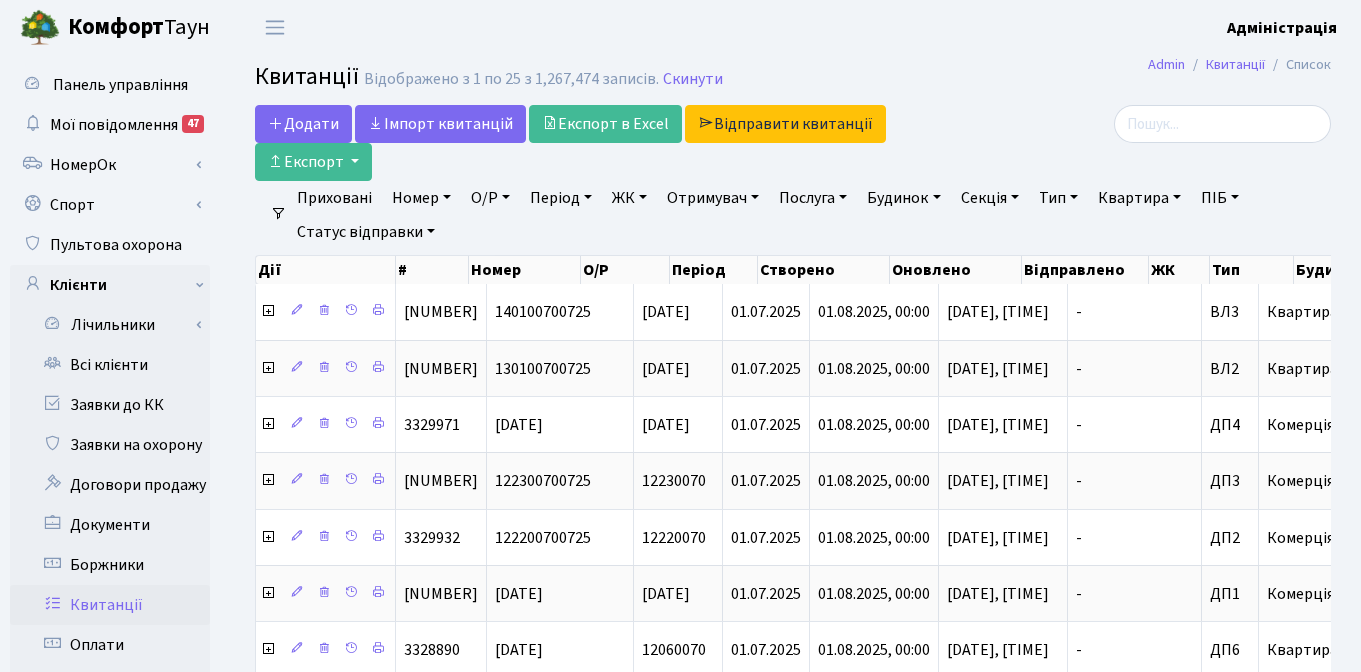 click at bounding box center [1161, 143] 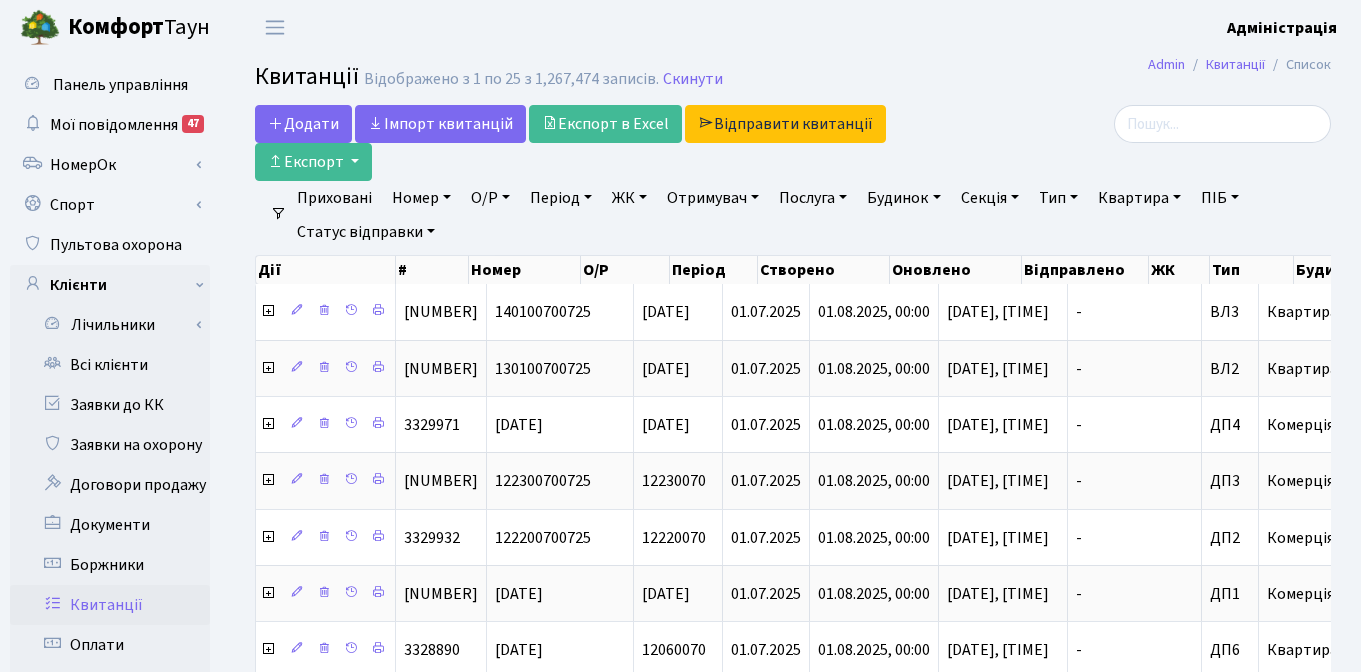 click at bounding box center [1161, 143] 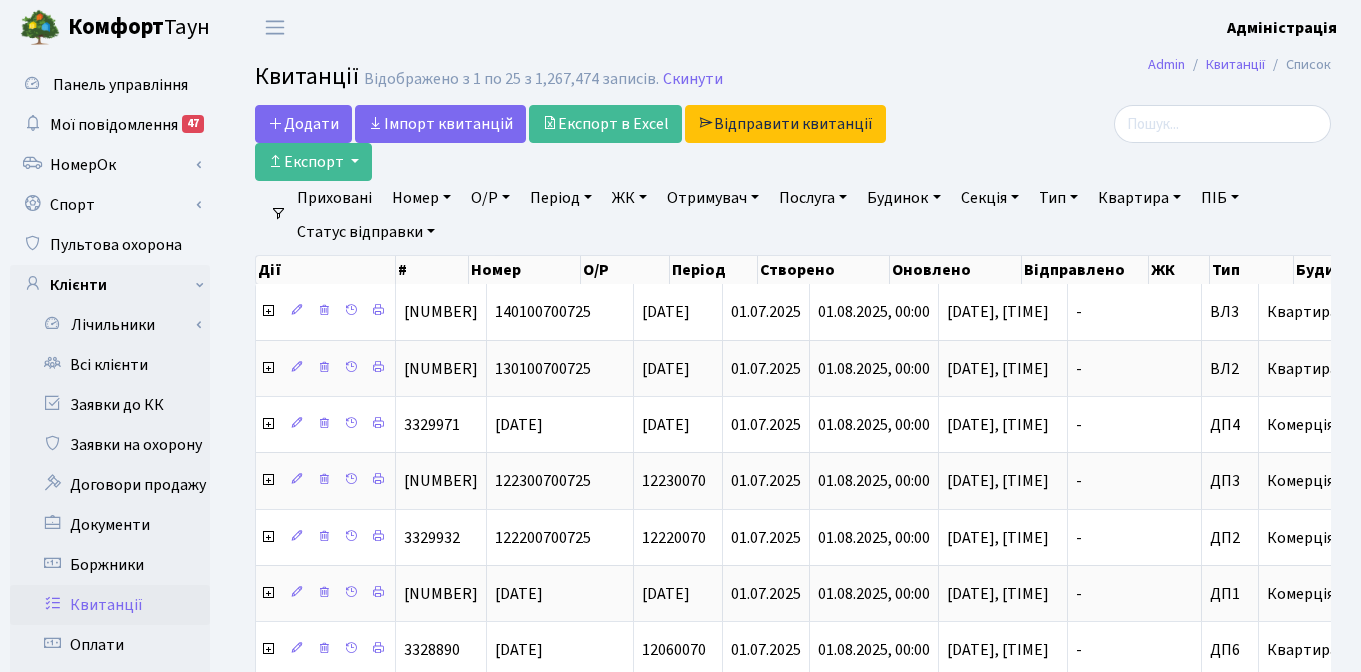 click at bounding box center (1161, 143) 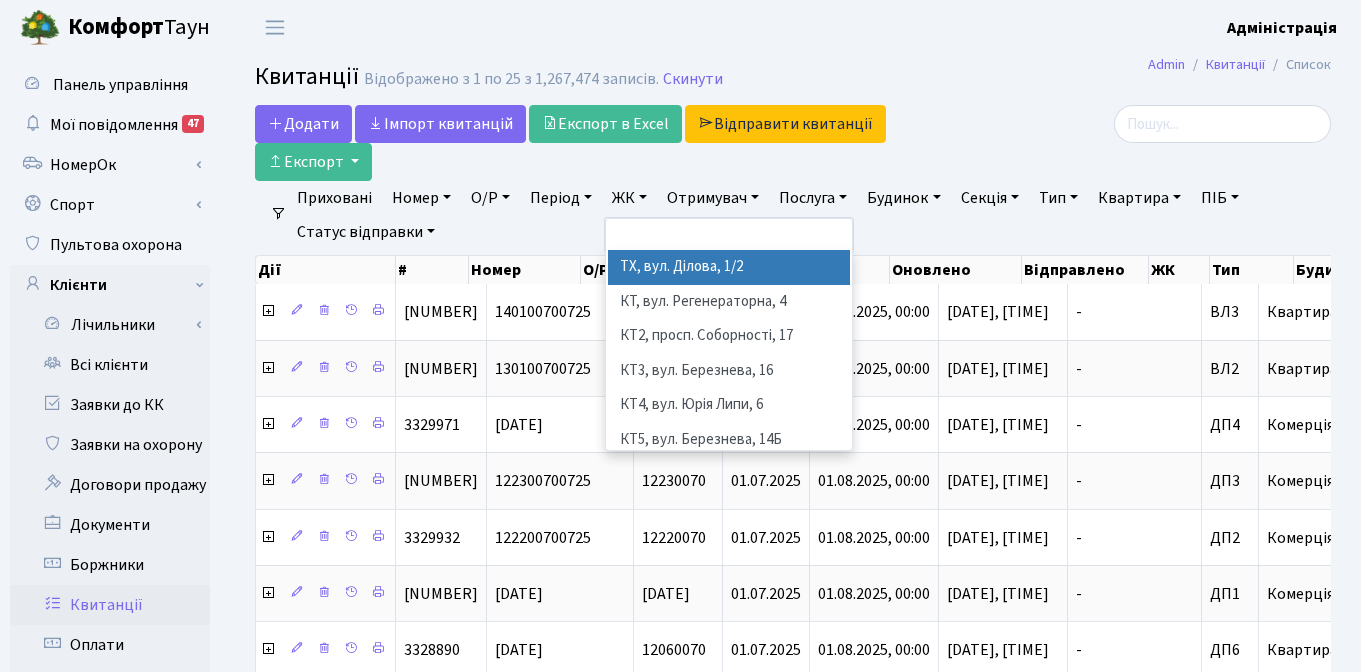 click on "Admin
Квитанції
Список
Квитанції
Відображено з 1 по 25 з 1,267,474 записів. Скинути
Додати
Iмпорт квитанцій
Експорт в Excel
Відправити квитанції
Експорт
Фільтри
Приховані
Номер" at bounding box center (793, 908) 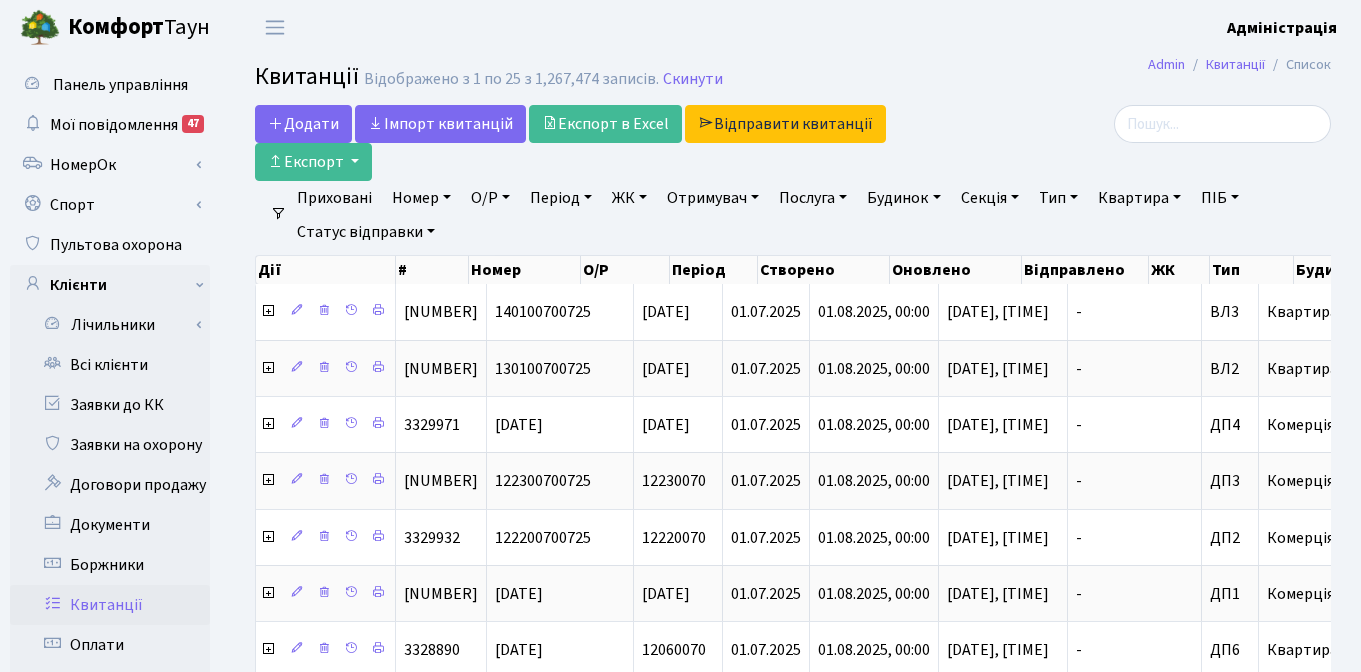 click on "ЖК" at bounding box center (629, 198) 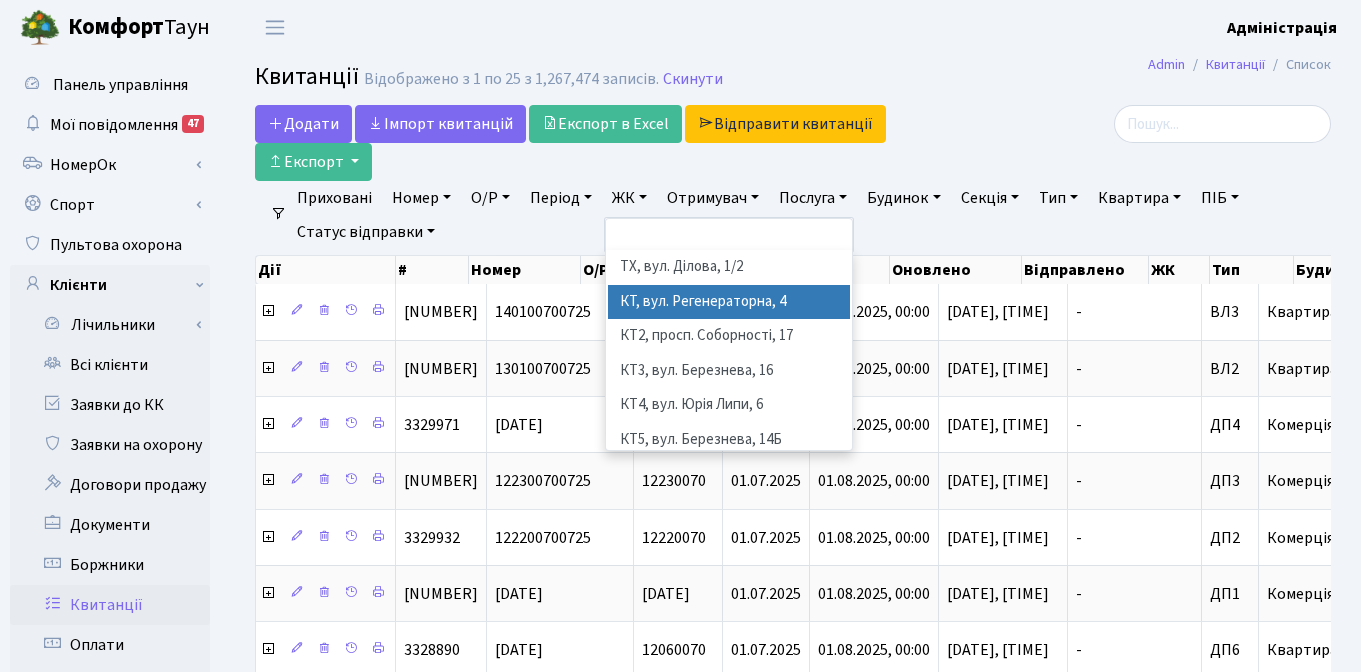 click on "КТ, вул. Регенераторна, 4" at bounding box center (729, 302) 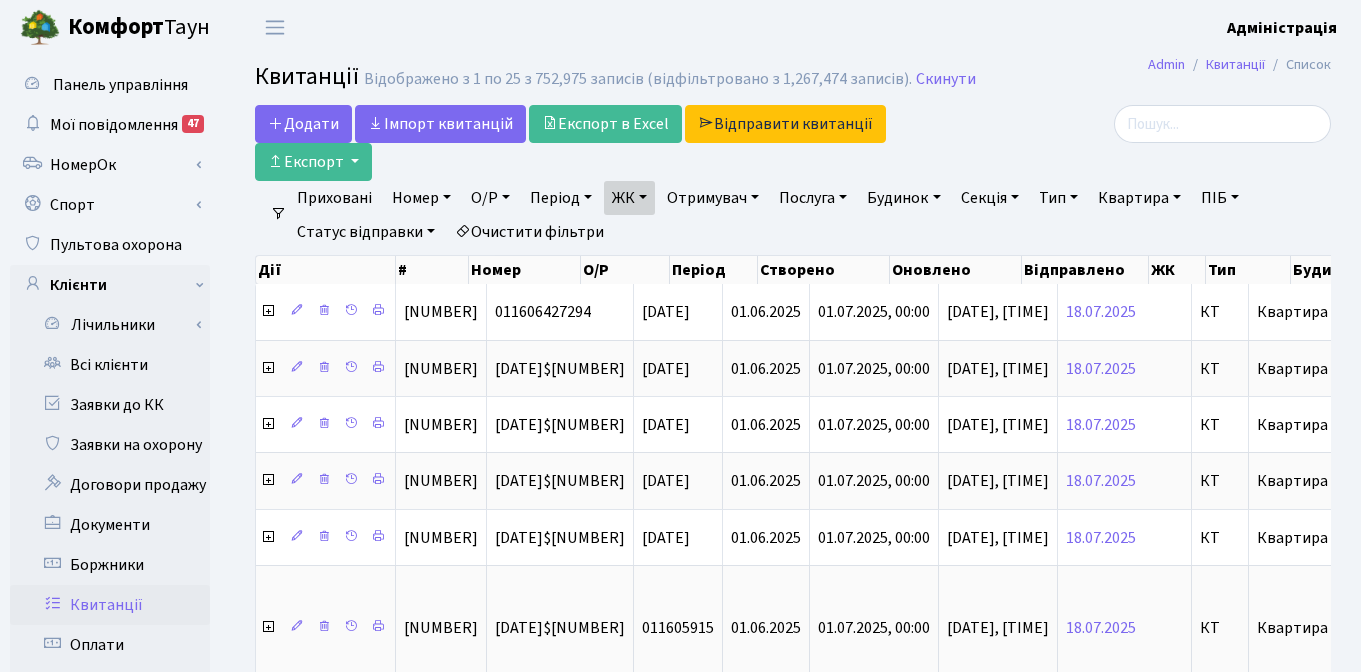 click on "Квартира" at bounding box center [1139, 198] 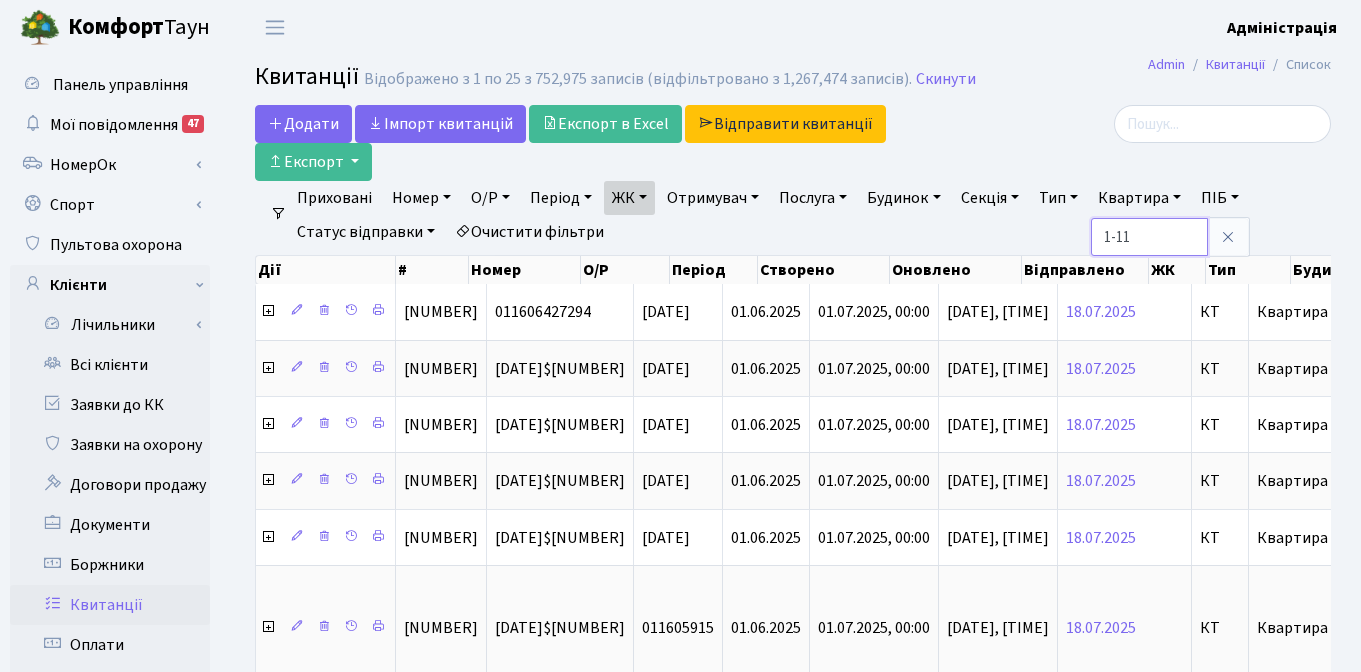 type on "1-11" 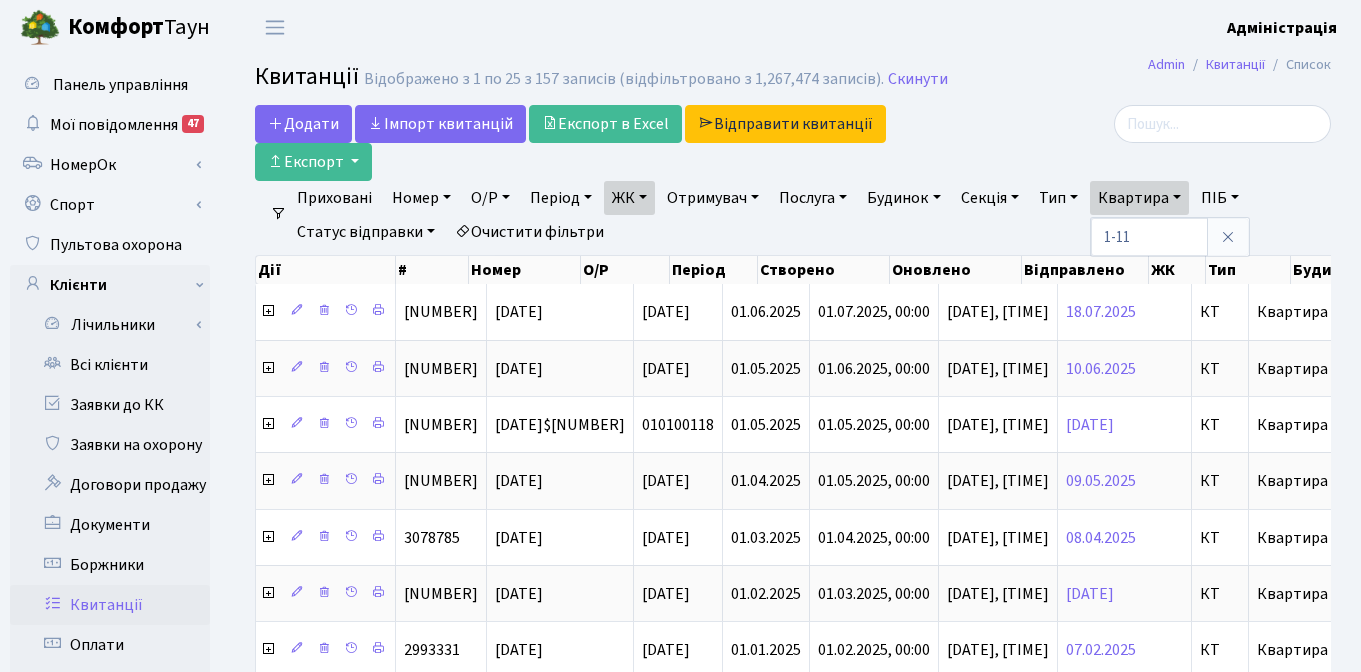 click at bounding box center (1161, 124) 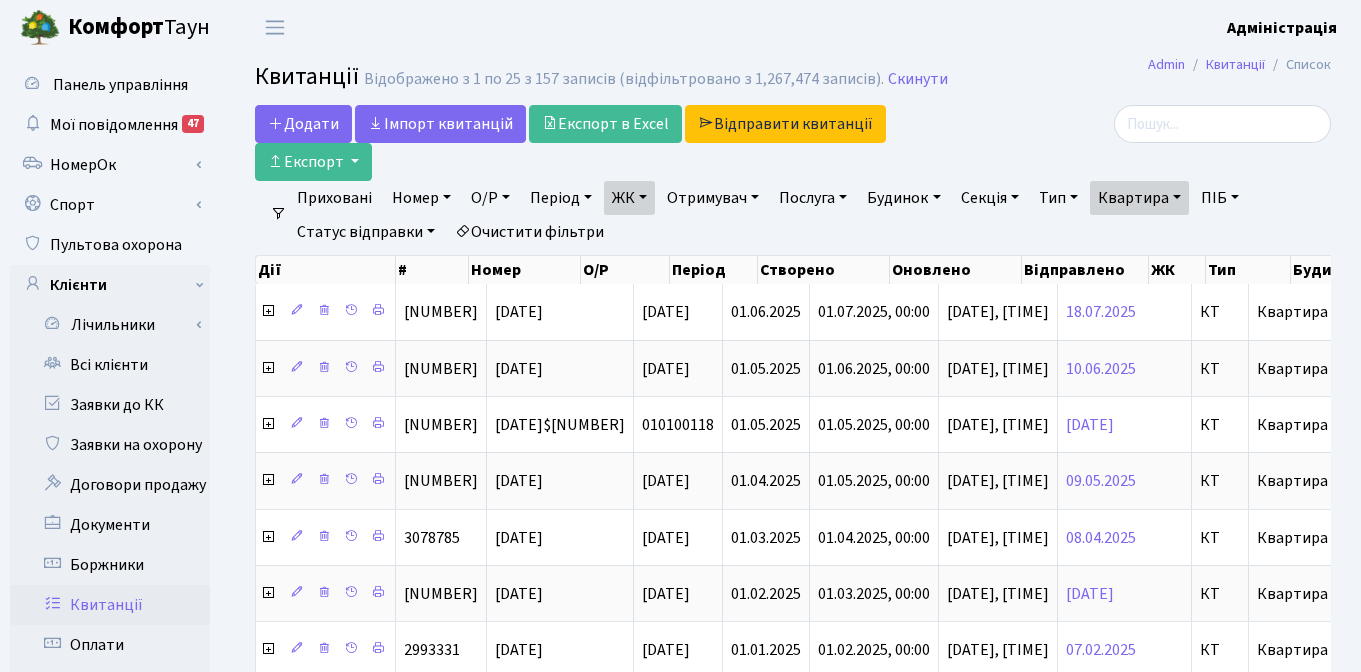 click on "Послуга" at bounding box center [813, 198] 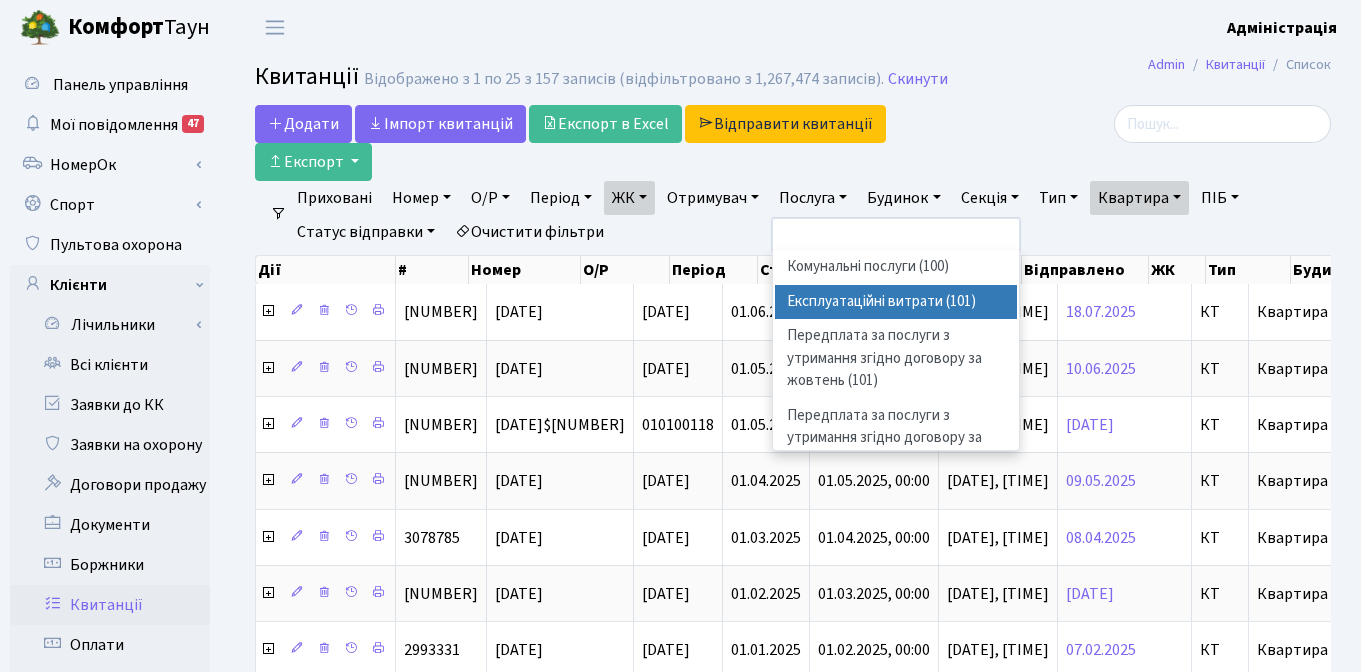 click on "Експлуатаційні витрати (101)" at bounding box center [896, 302] 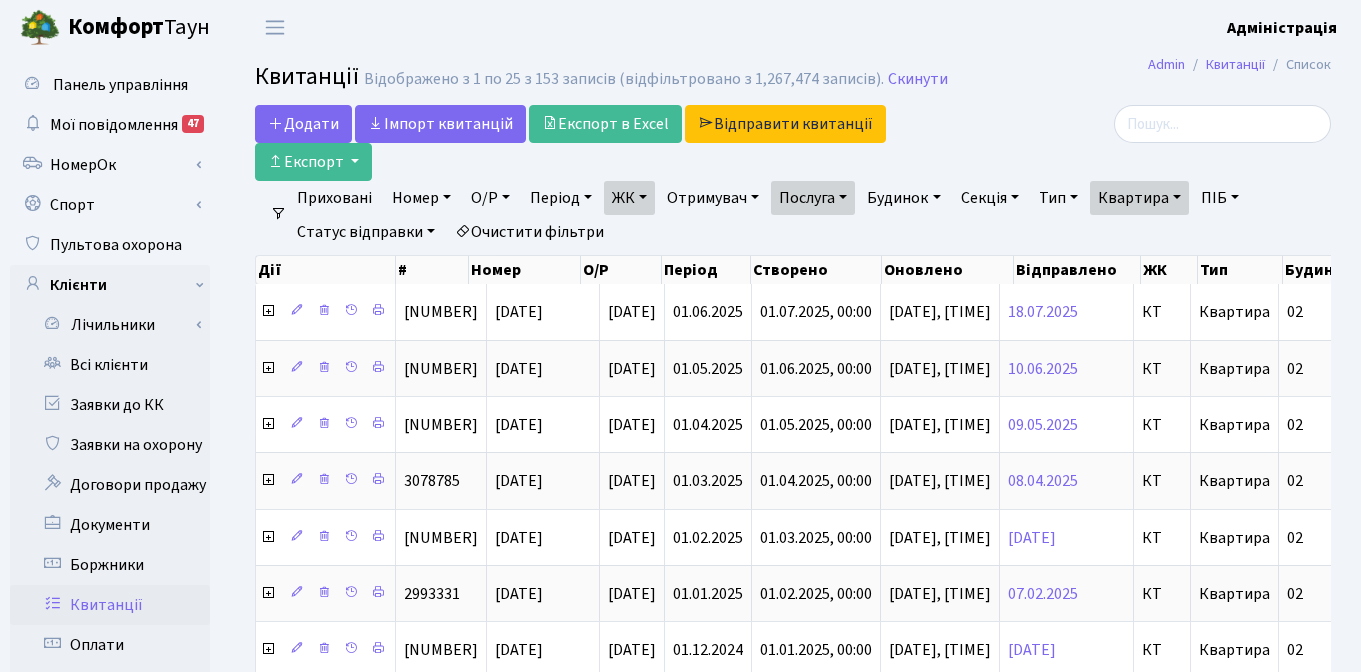 click on "ЖК" at bounding box center (629, 198) 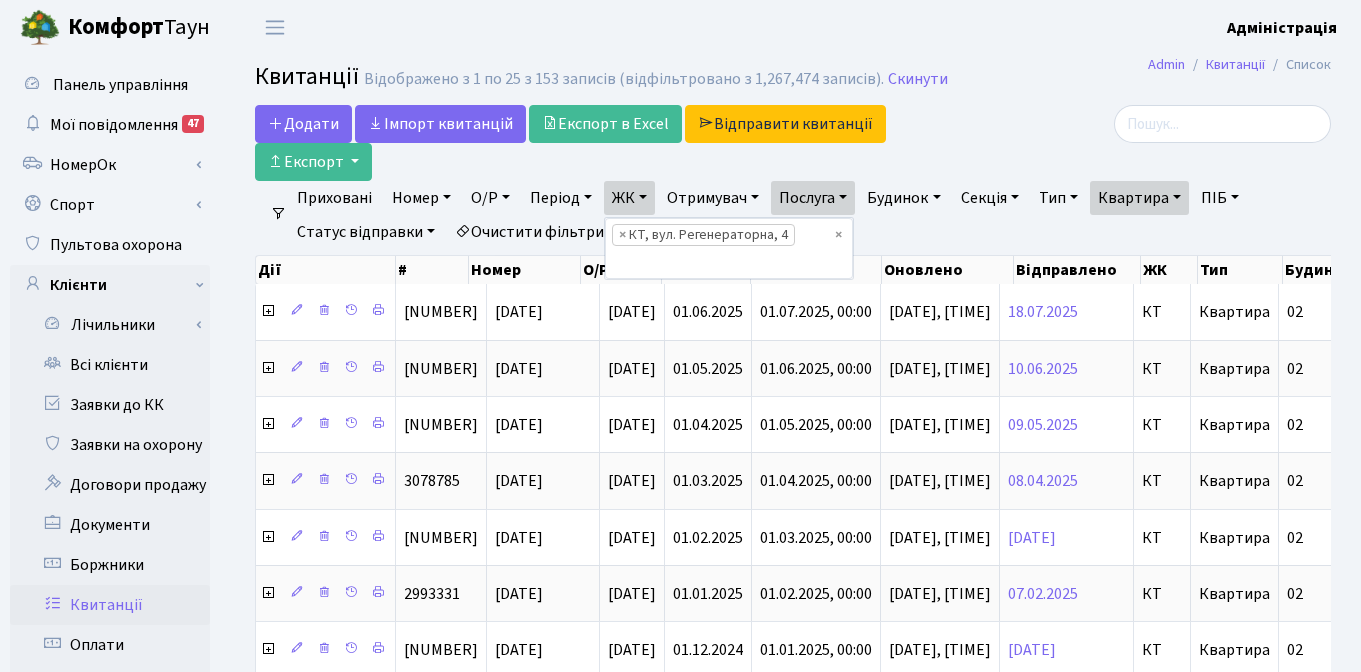 click on "Додати
Iмпорт квитанцій
Експорт в Excel
Відправити квитанції
Експорт" at bounding box center [608, 143] 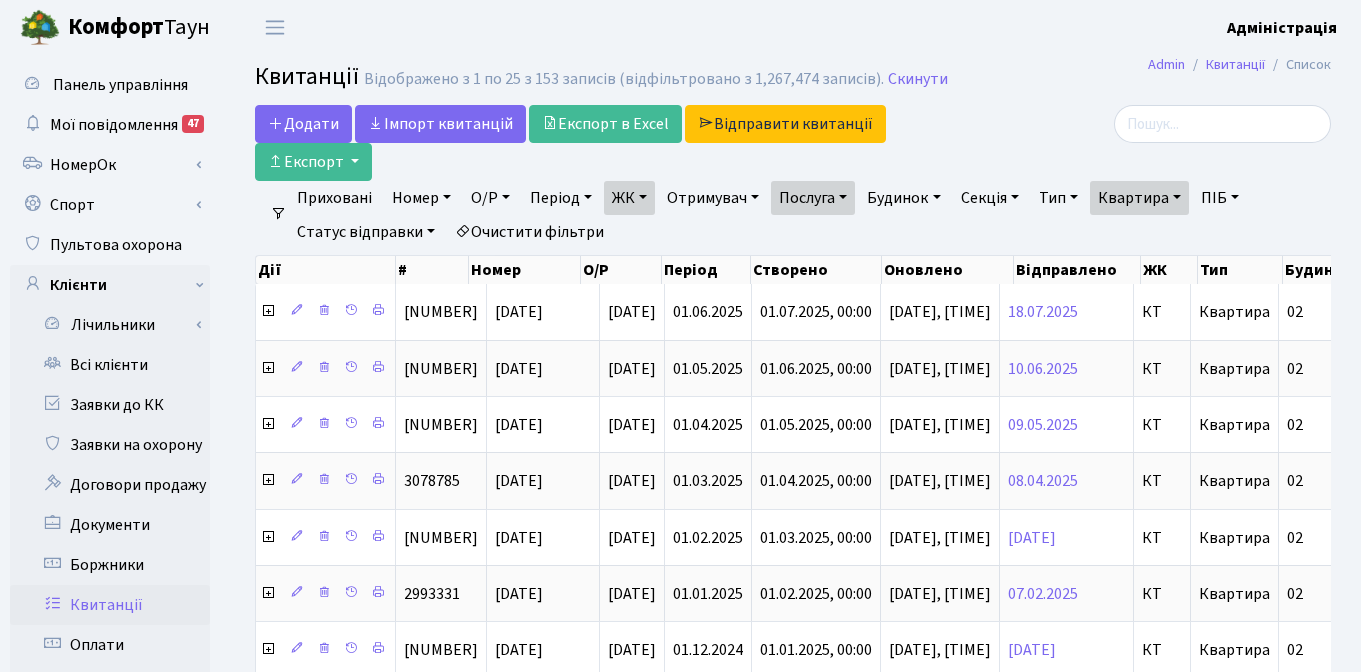 click on "ЖК" at bounding box center (629, 198) 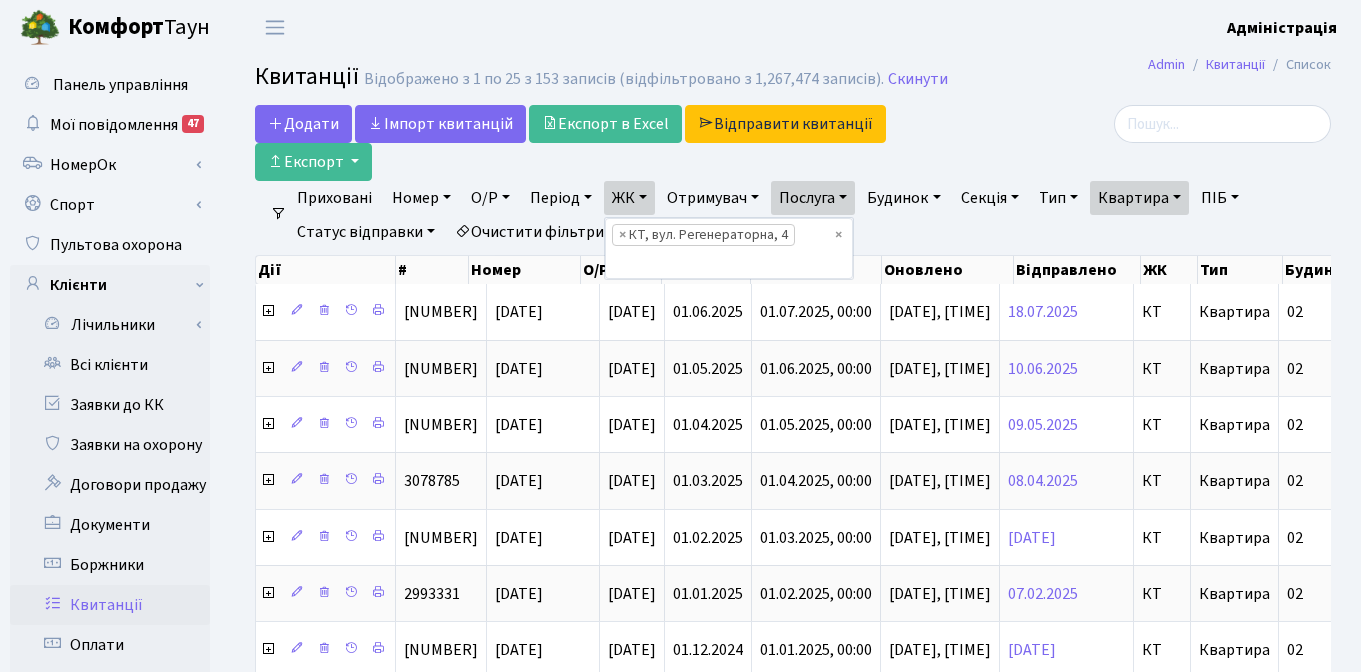 click on "ЖК" at bounding box center (629, 198) 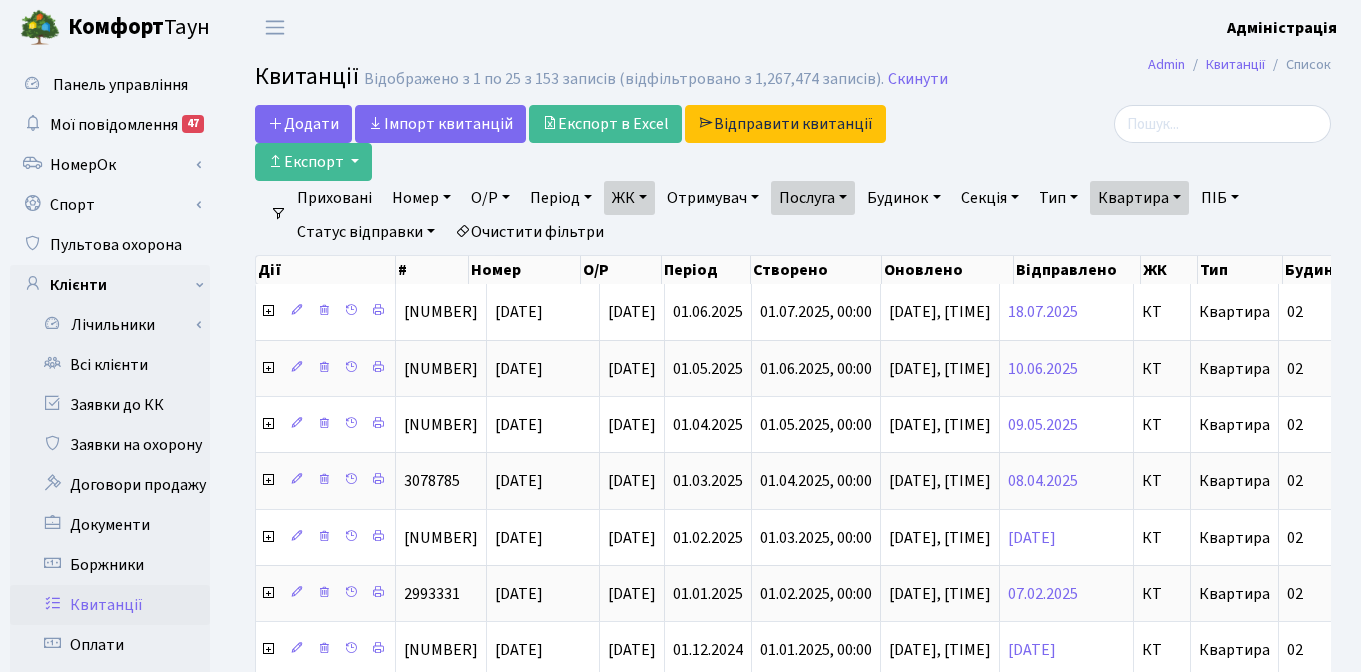 click on "Послуга" at bounding box center [813, 198] 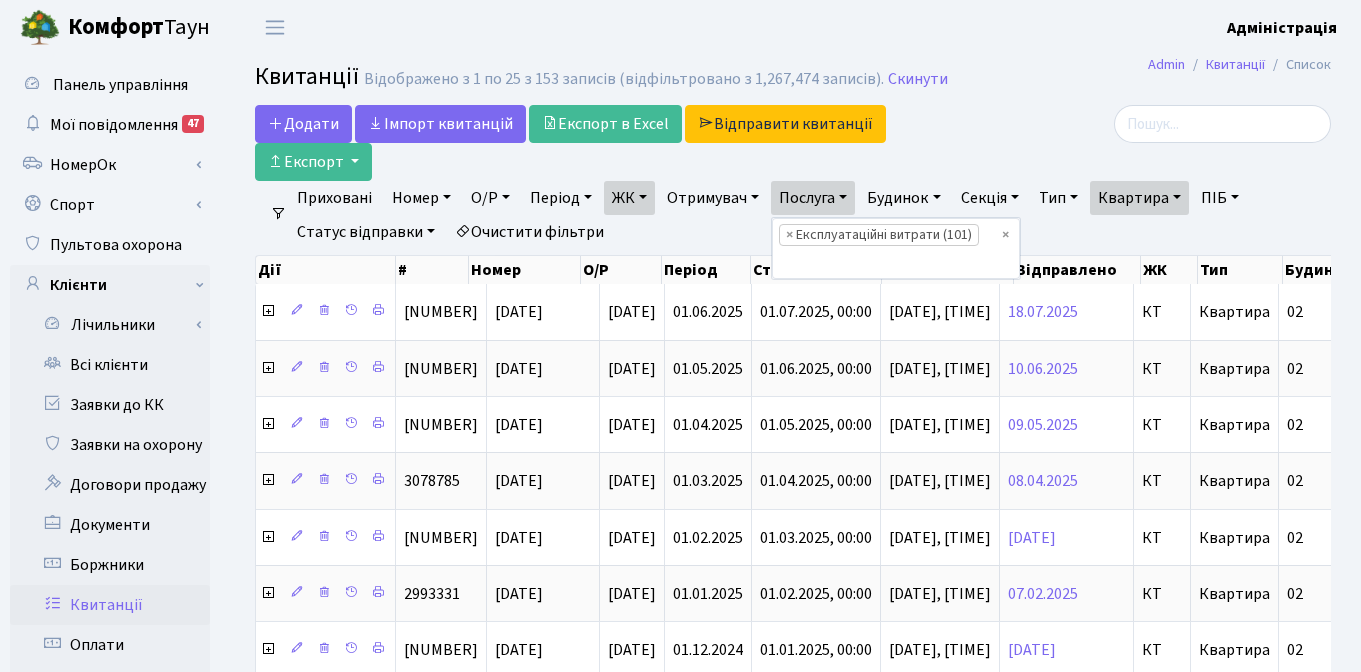 click at bounding box center [1161, 124] 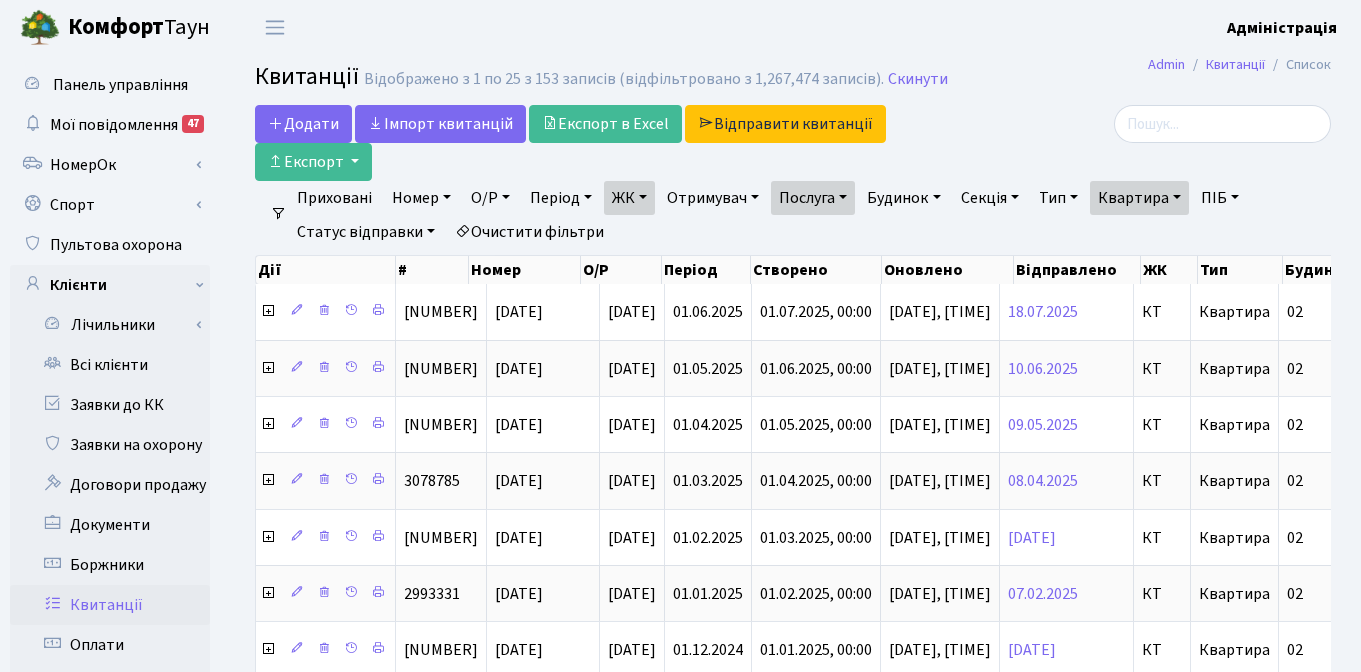 click on "Квартира" at bounding box center (1139, 198) 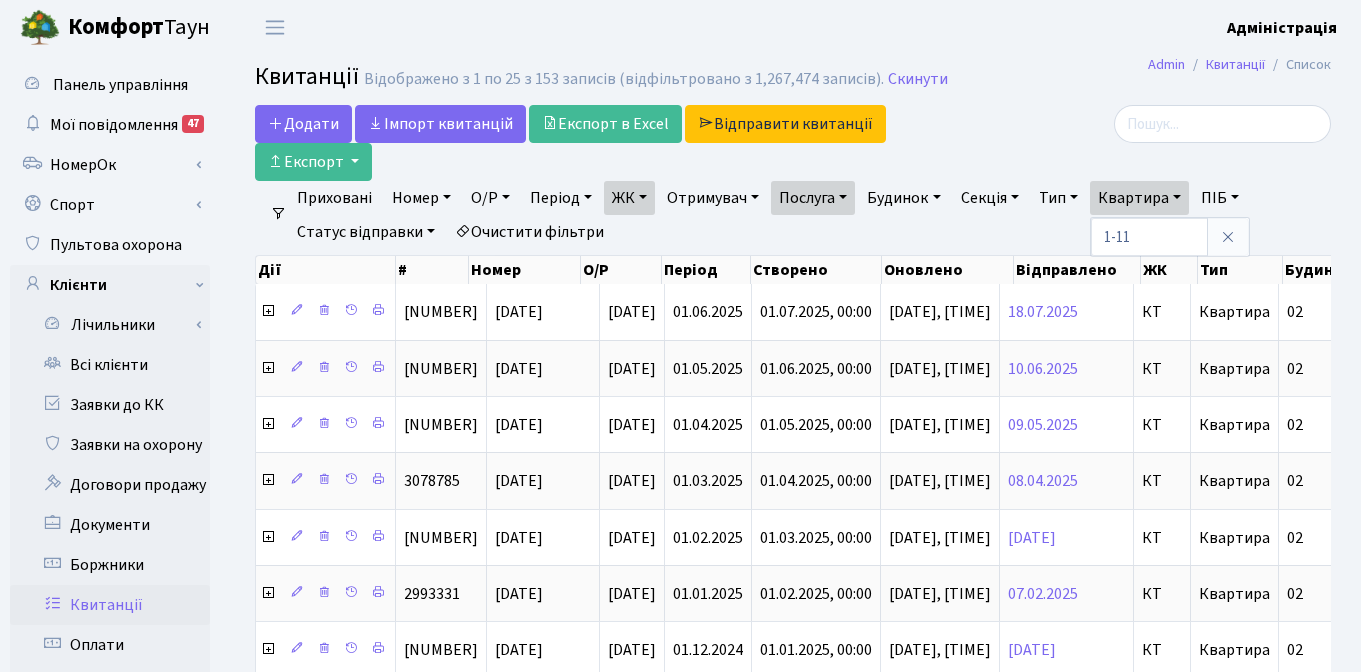 click at bounding box center [1161, 124] 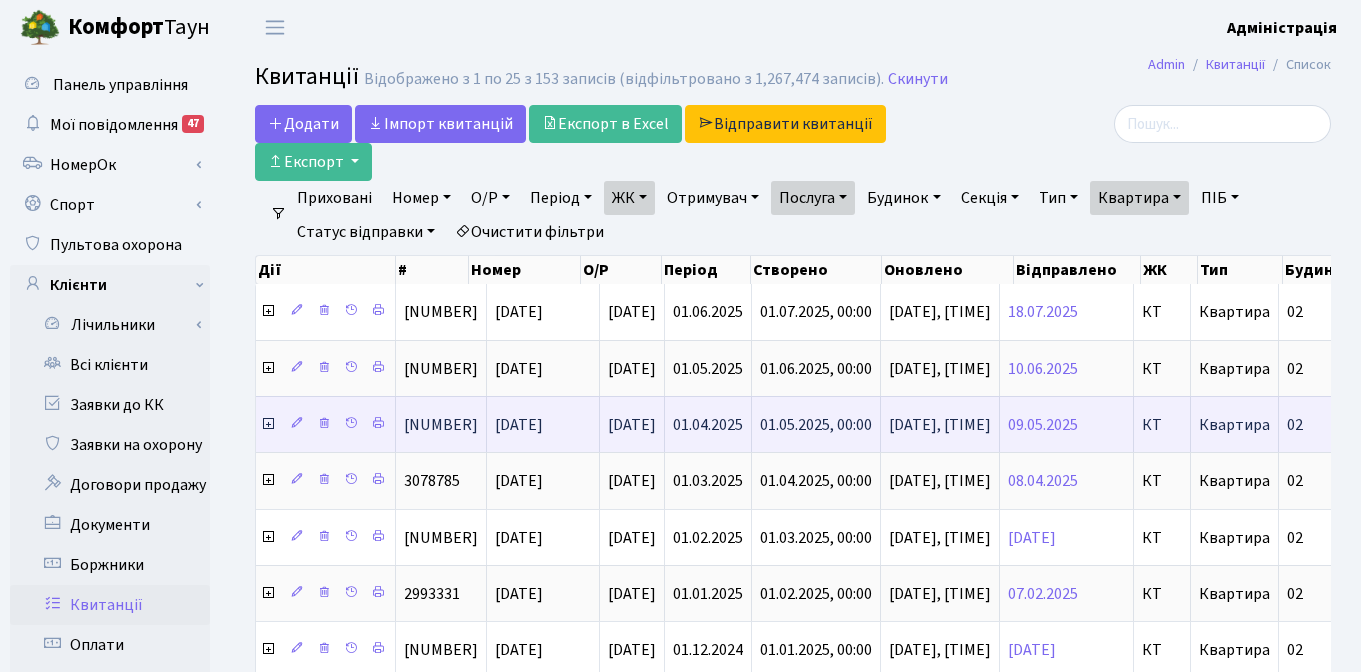 scroll, scrollTop: 0, scrollLeft: 143, axis: horizontal 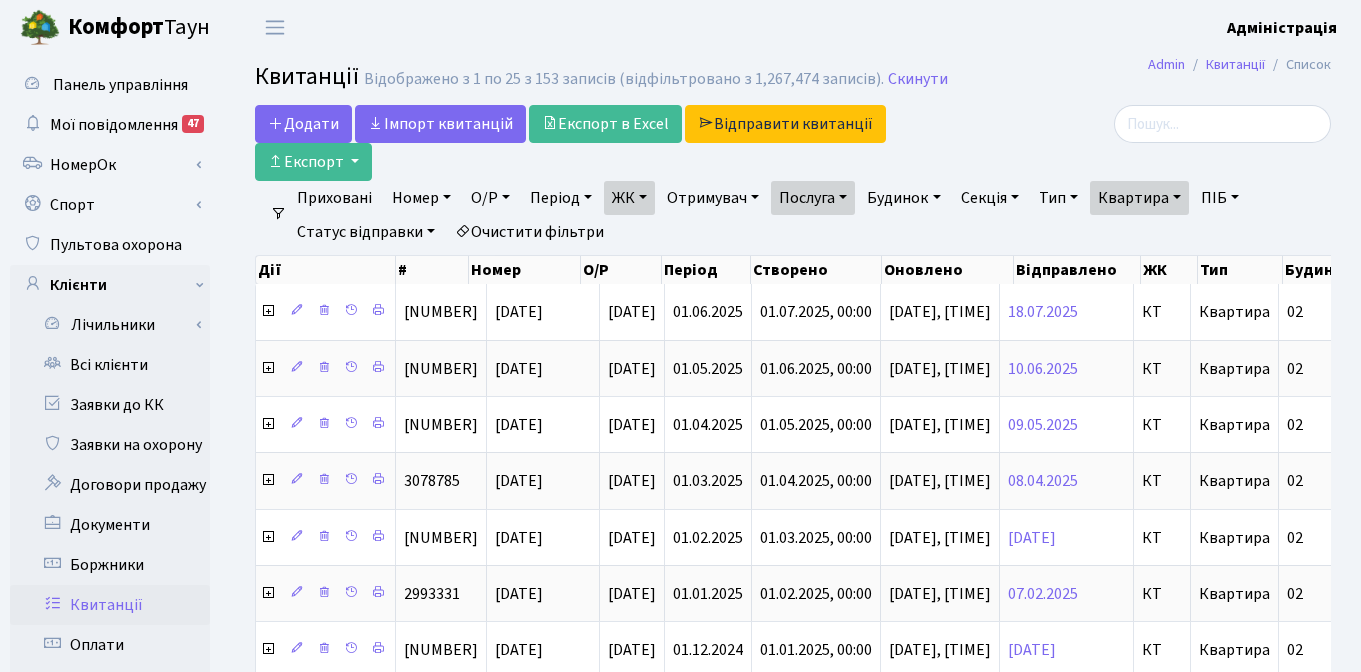 click on "ЖК" at bounding box center (629, 198) 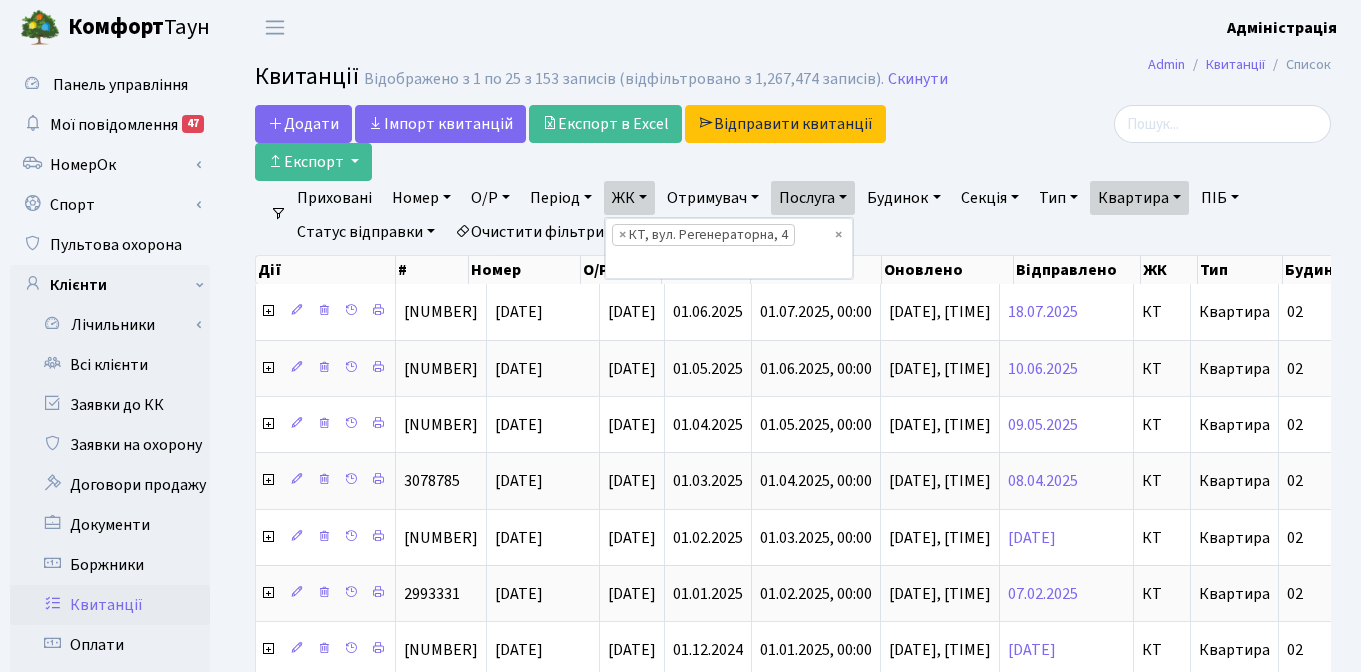 click on "Послуга" at bounding box center (813, 198) 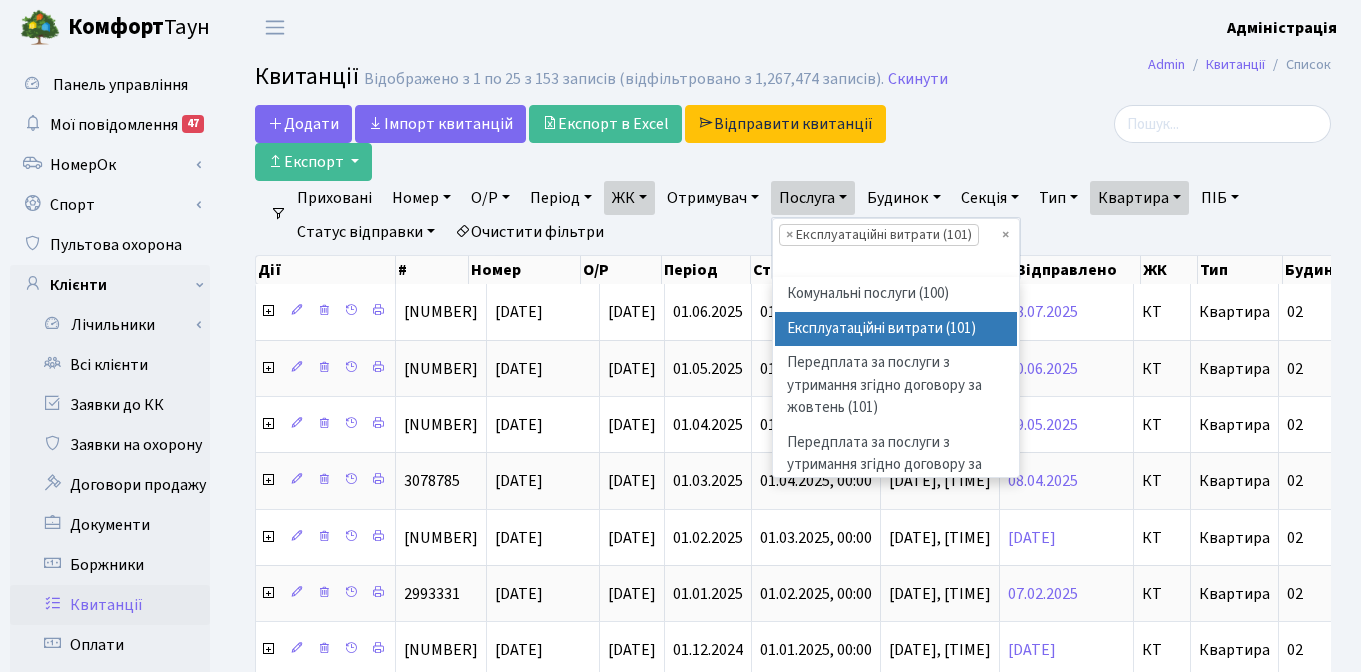 click on "Квартира" at bounding box center [1139, 198] 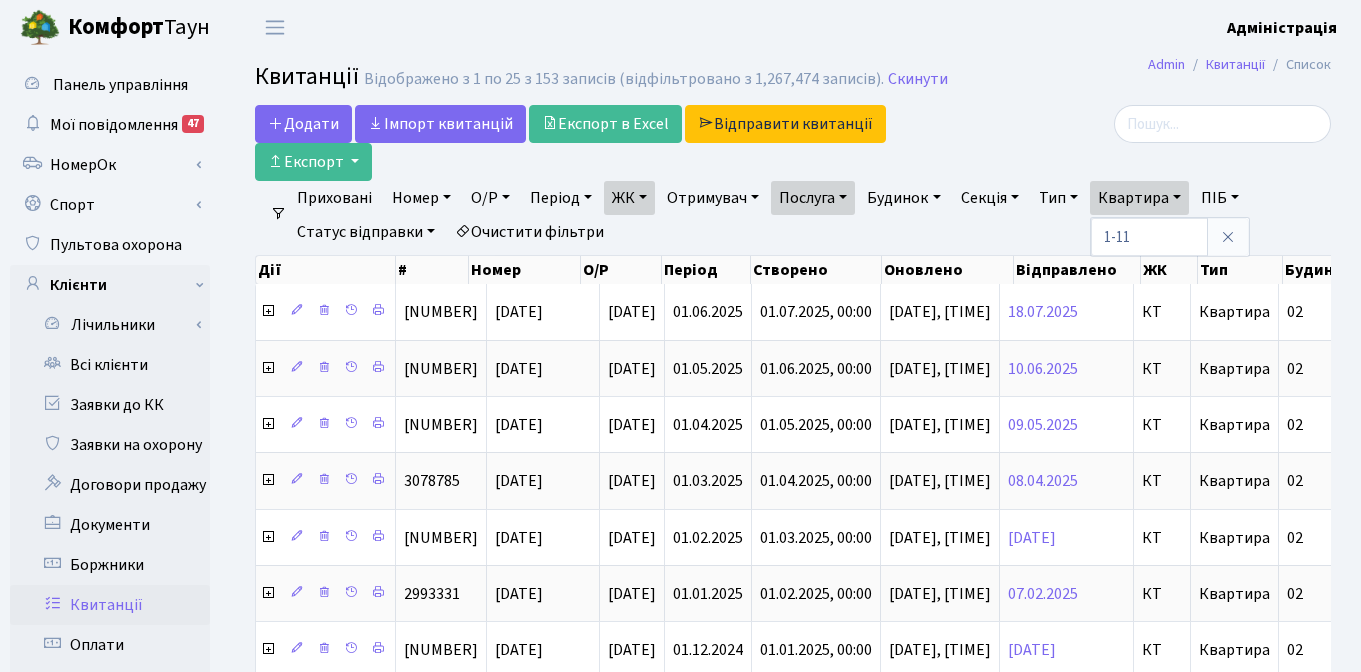 click at bounding box center [1161, 124] 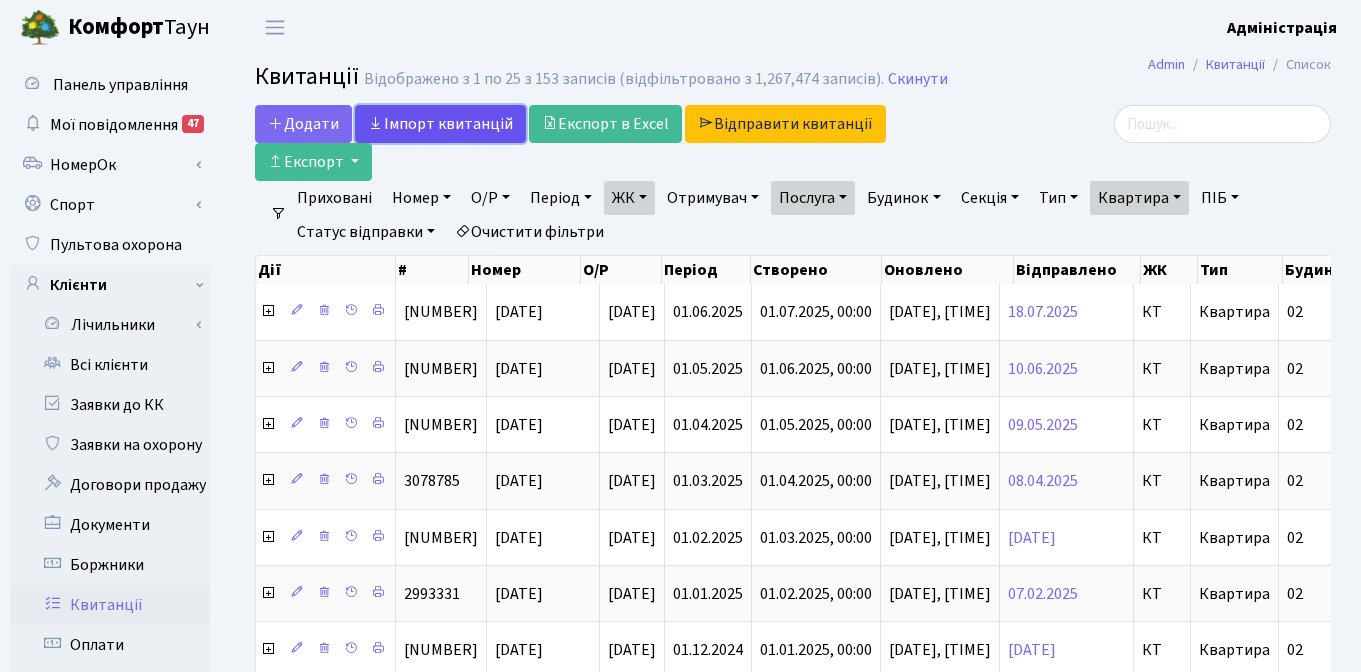 click on "Iмпорт квитанцій" at bounding box center [440, 124] 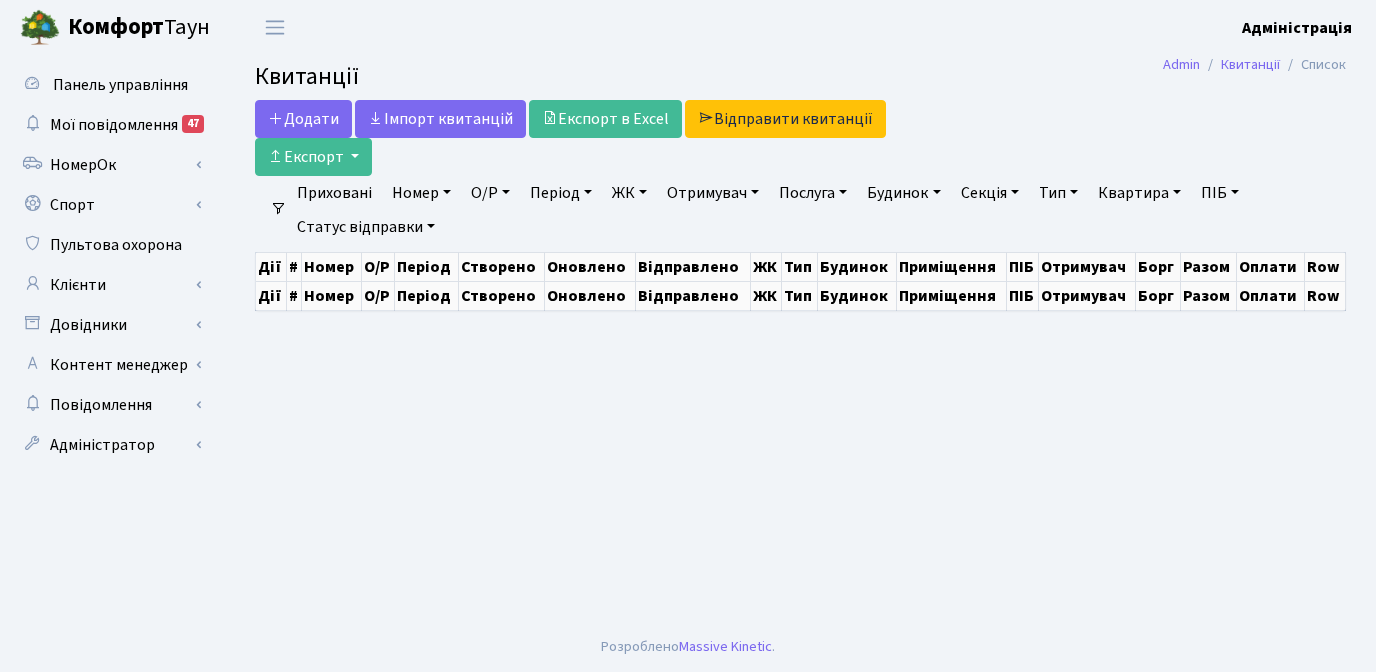 scroll, scrollTop: 0, scrollLeft: 0, axis: both 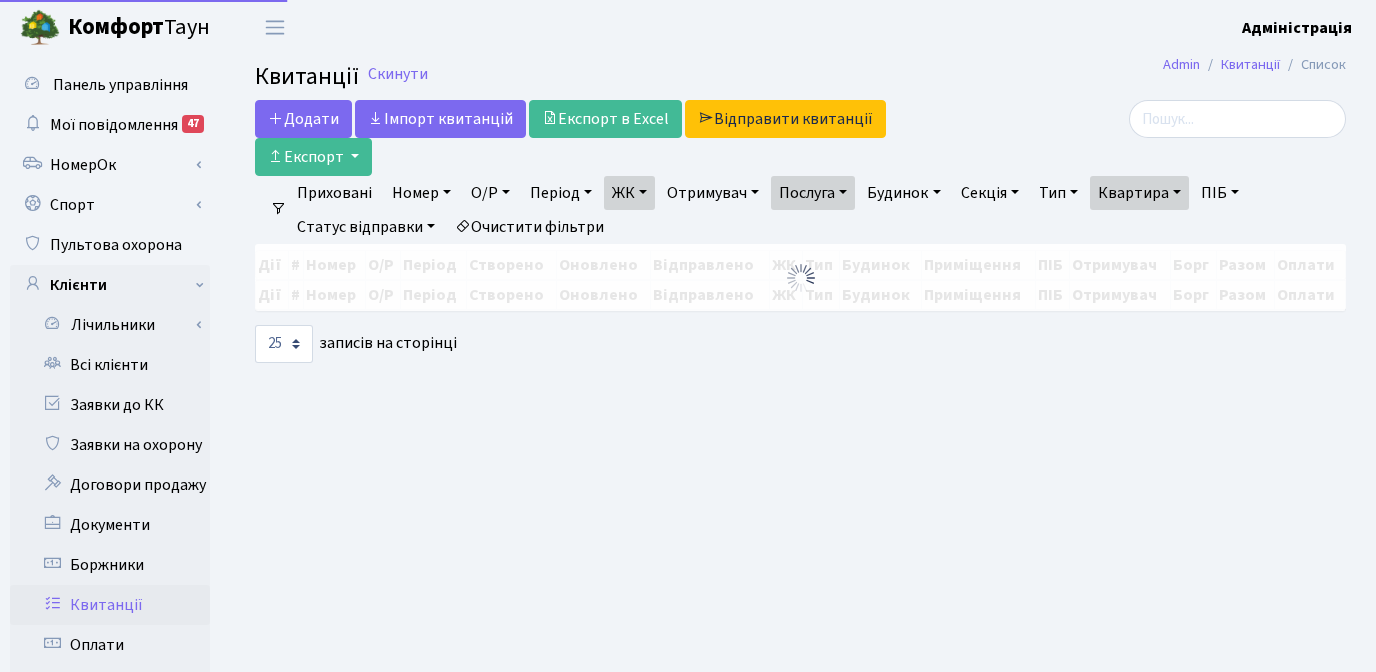 select on "25" 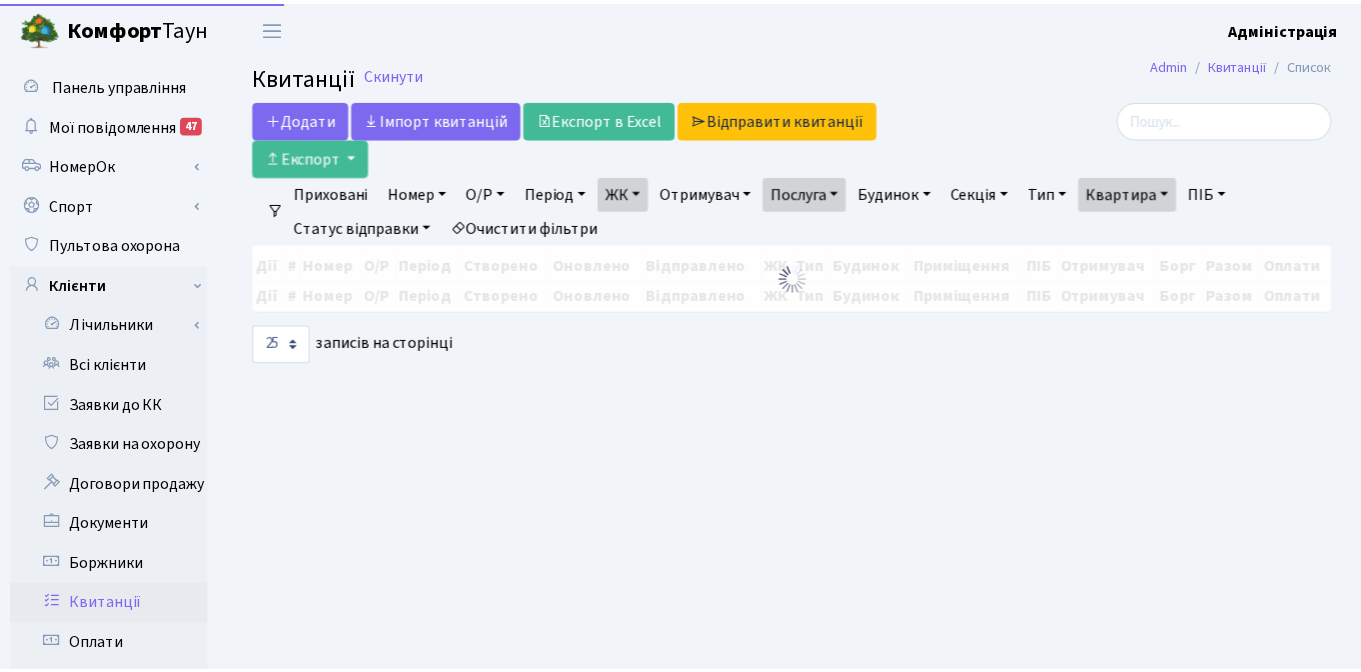 scroll, scrollTop: 0, scrollLeft: 0, axis: both 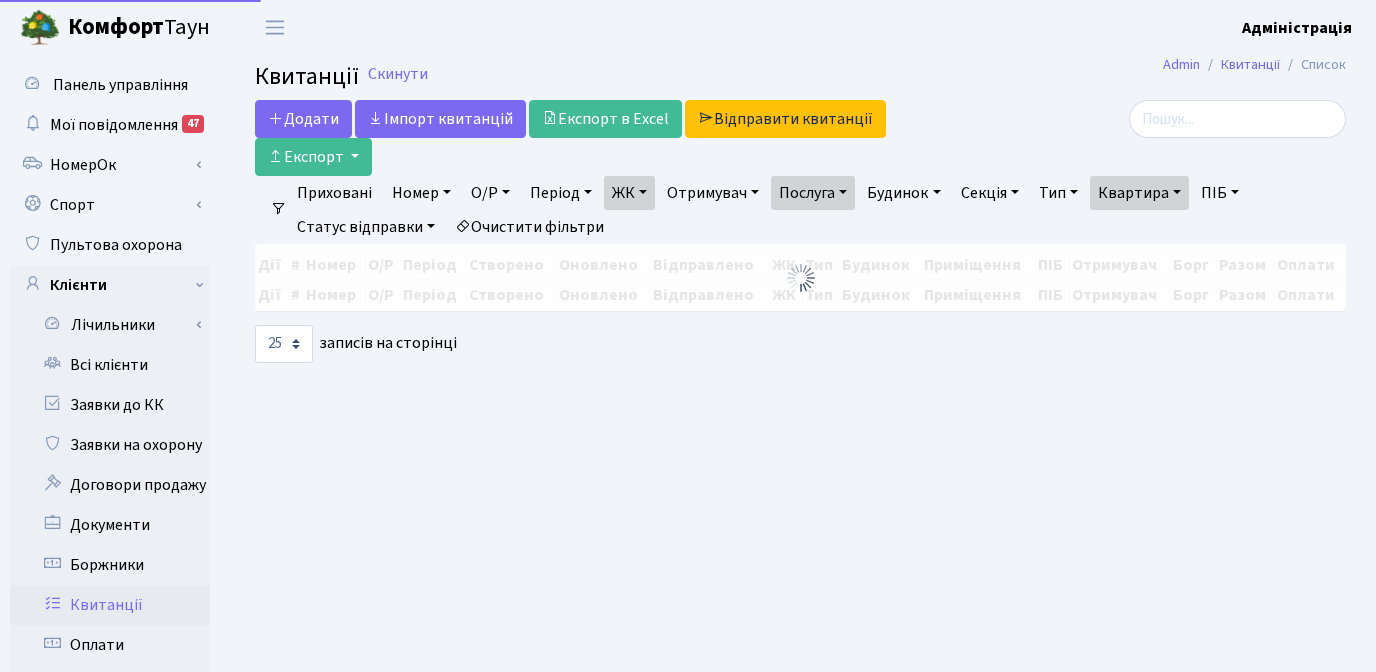 select on "25" 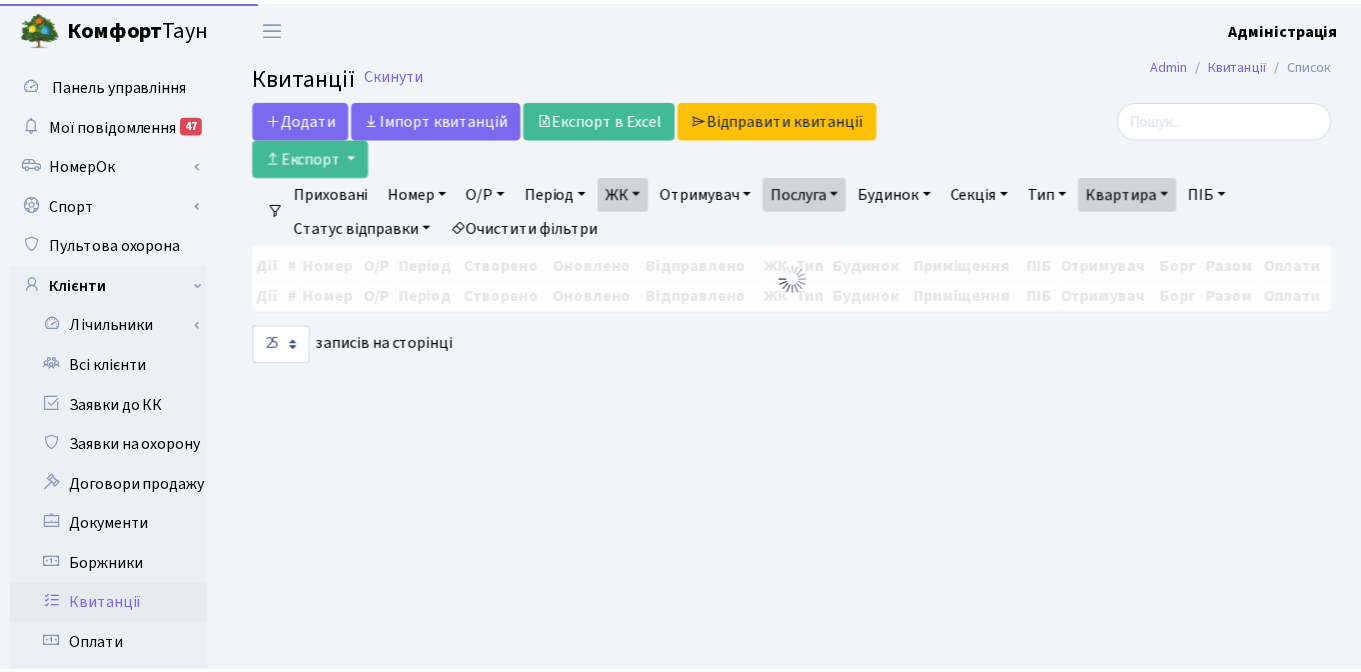 scroll, scrollTop: 0, scrollLeft: 0, axis: both 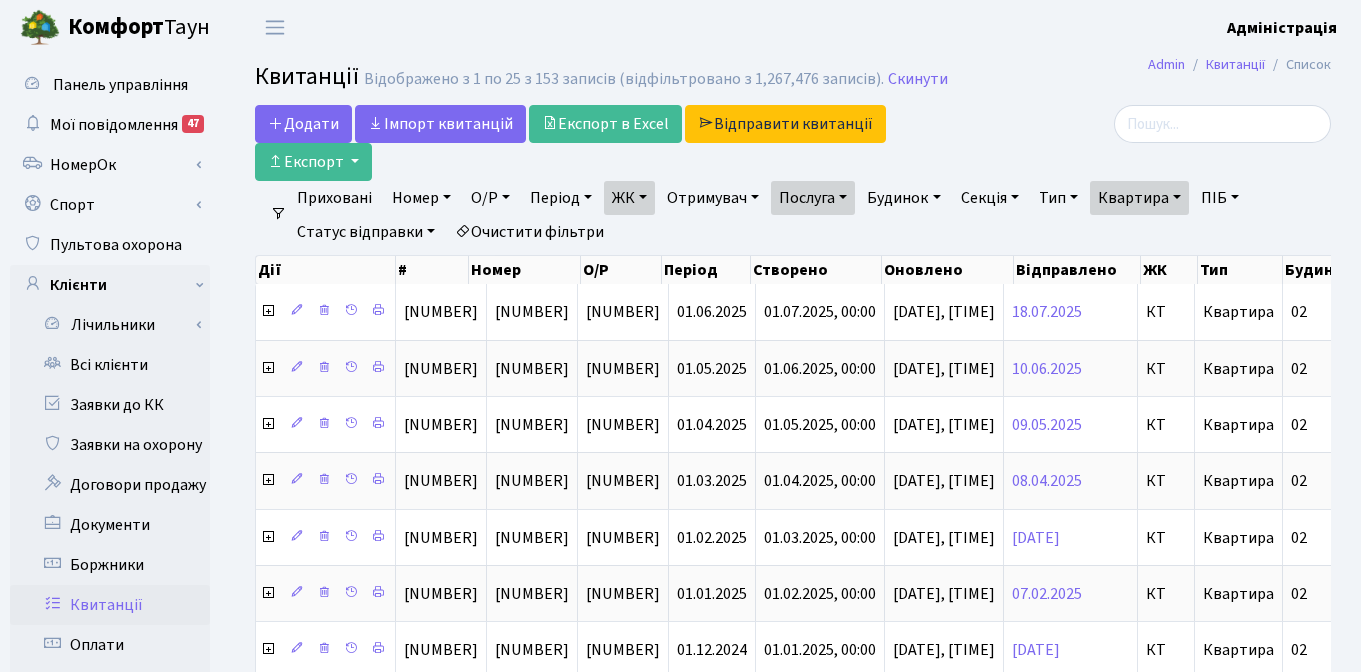click on "Послуга" at bounding box center [813, 198] 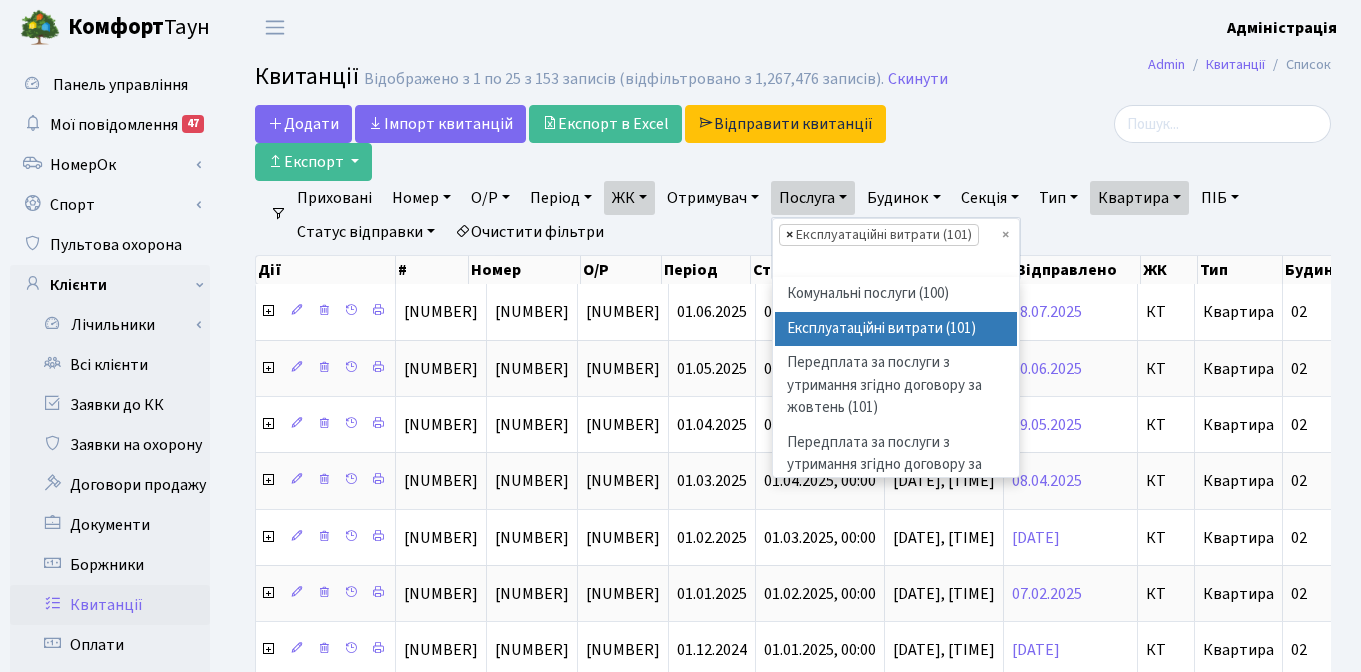 click on "×" at bounding box center (789, 235) 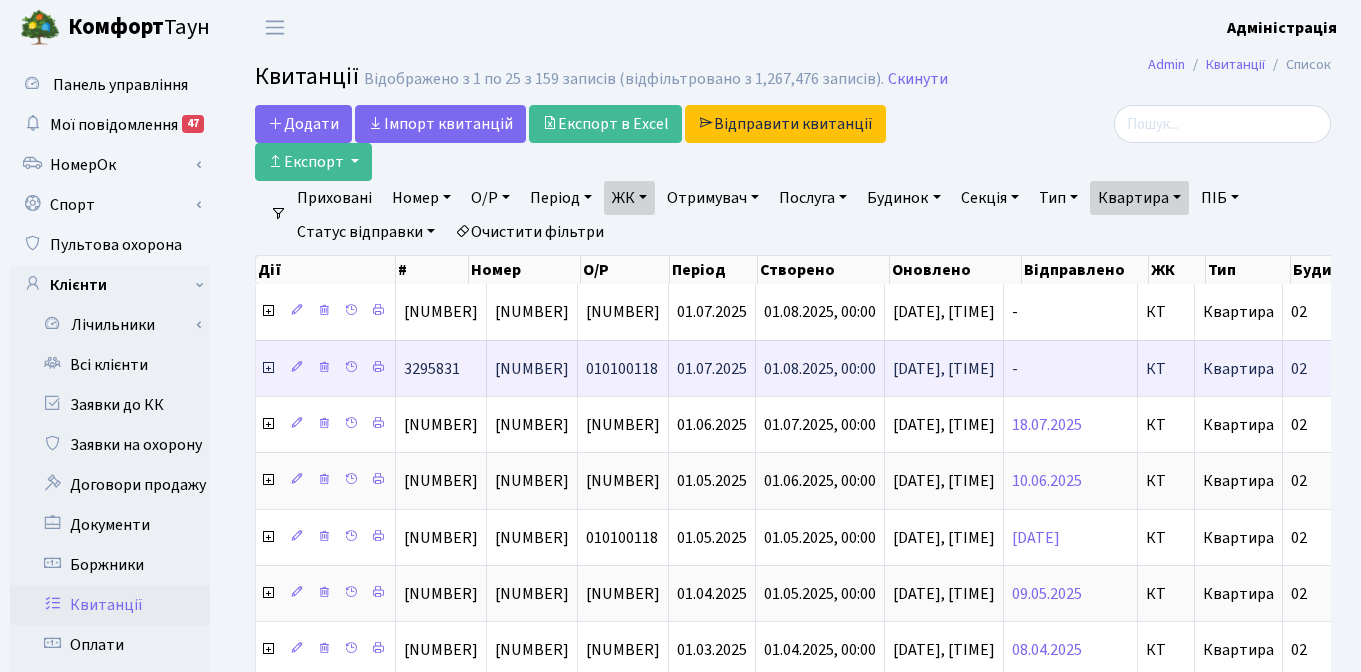 scroll, scrollTop: 0, scrollLeft: 48, axis: horizontal 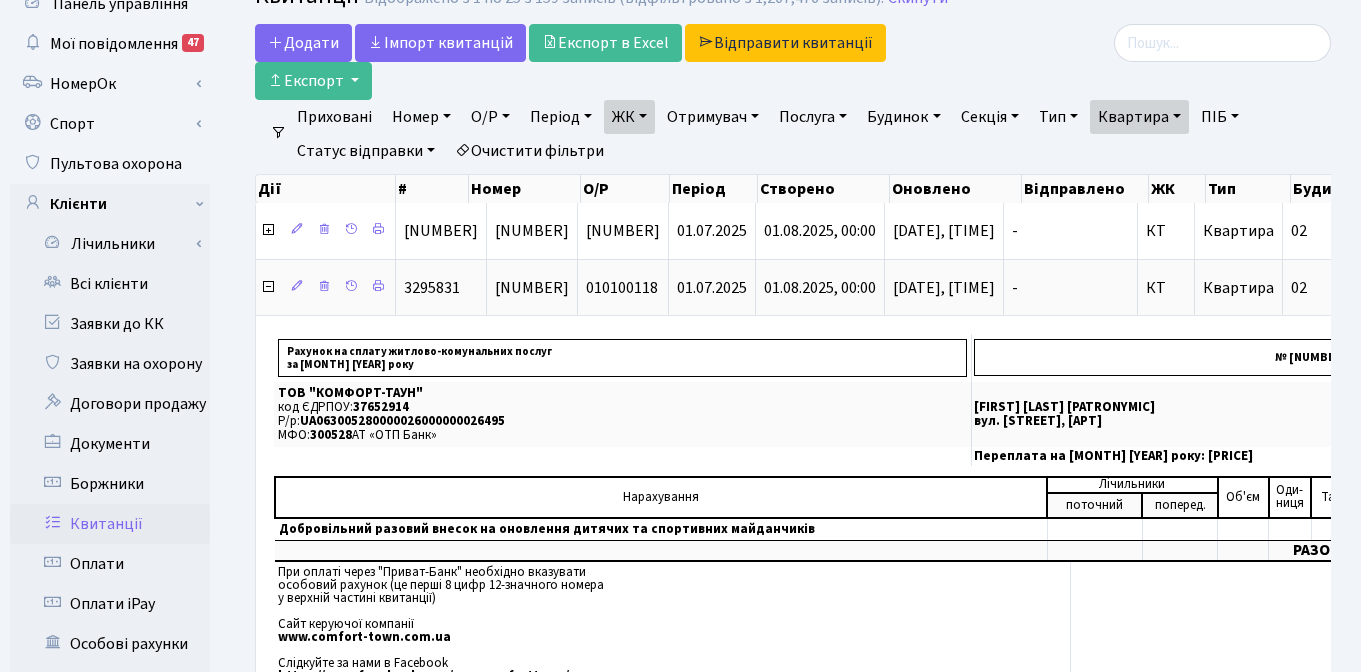 click on "Очистити фільтри" at bounding box center [529, 151] 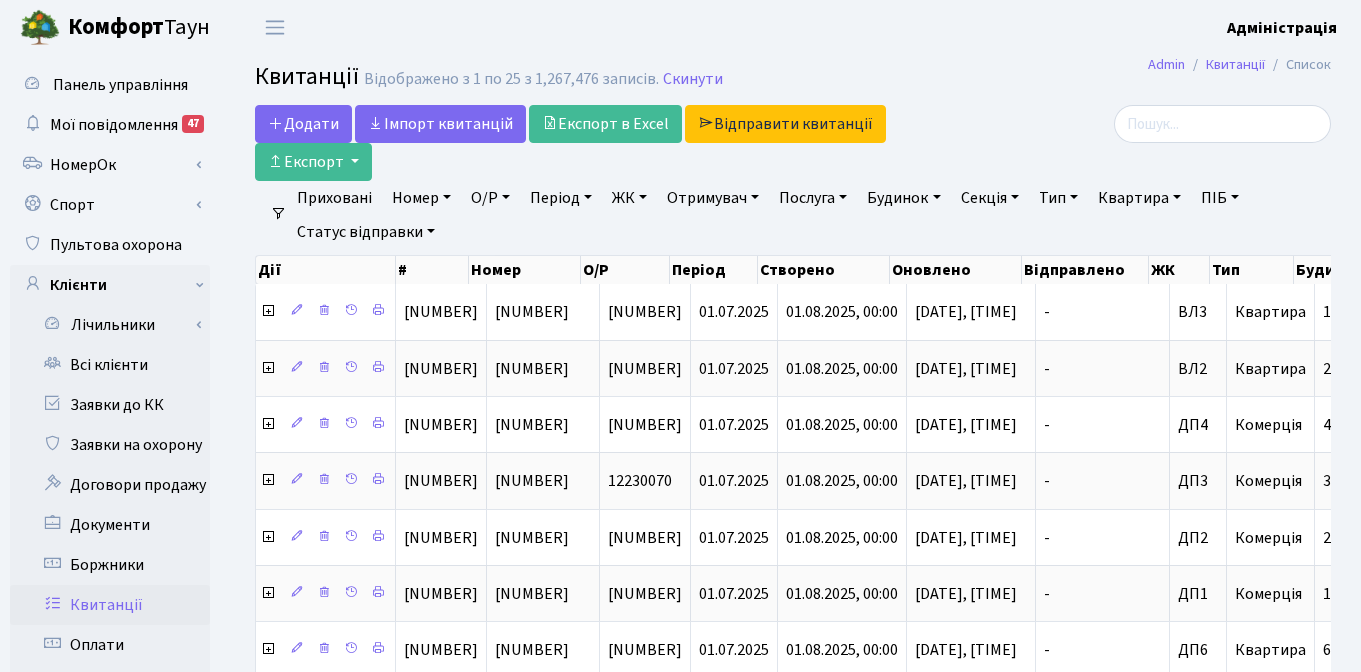 scroll, scrollTop: 632, scrollLeft: 0, axis: vertical 